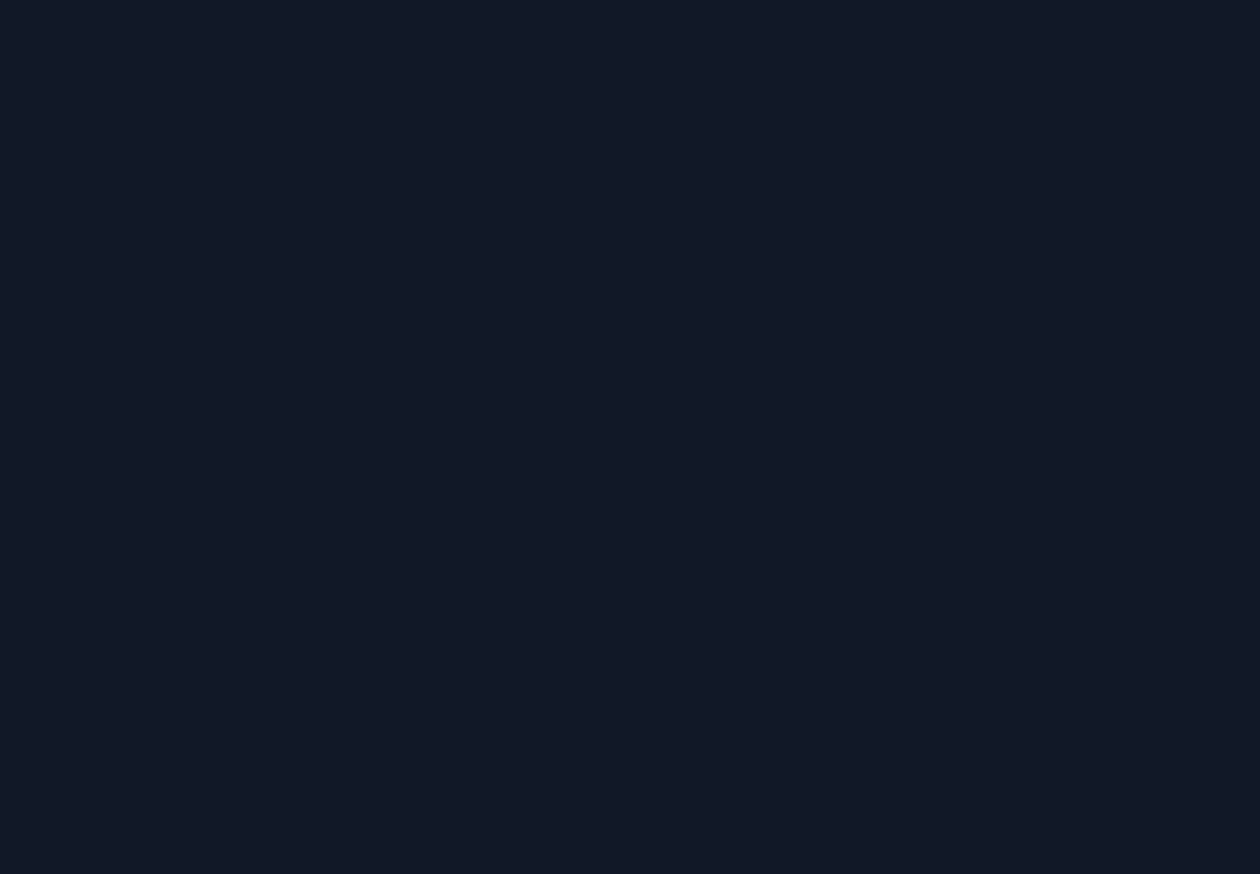 scroll, scrollTop: 0, scrollLeft: 0, axis: both 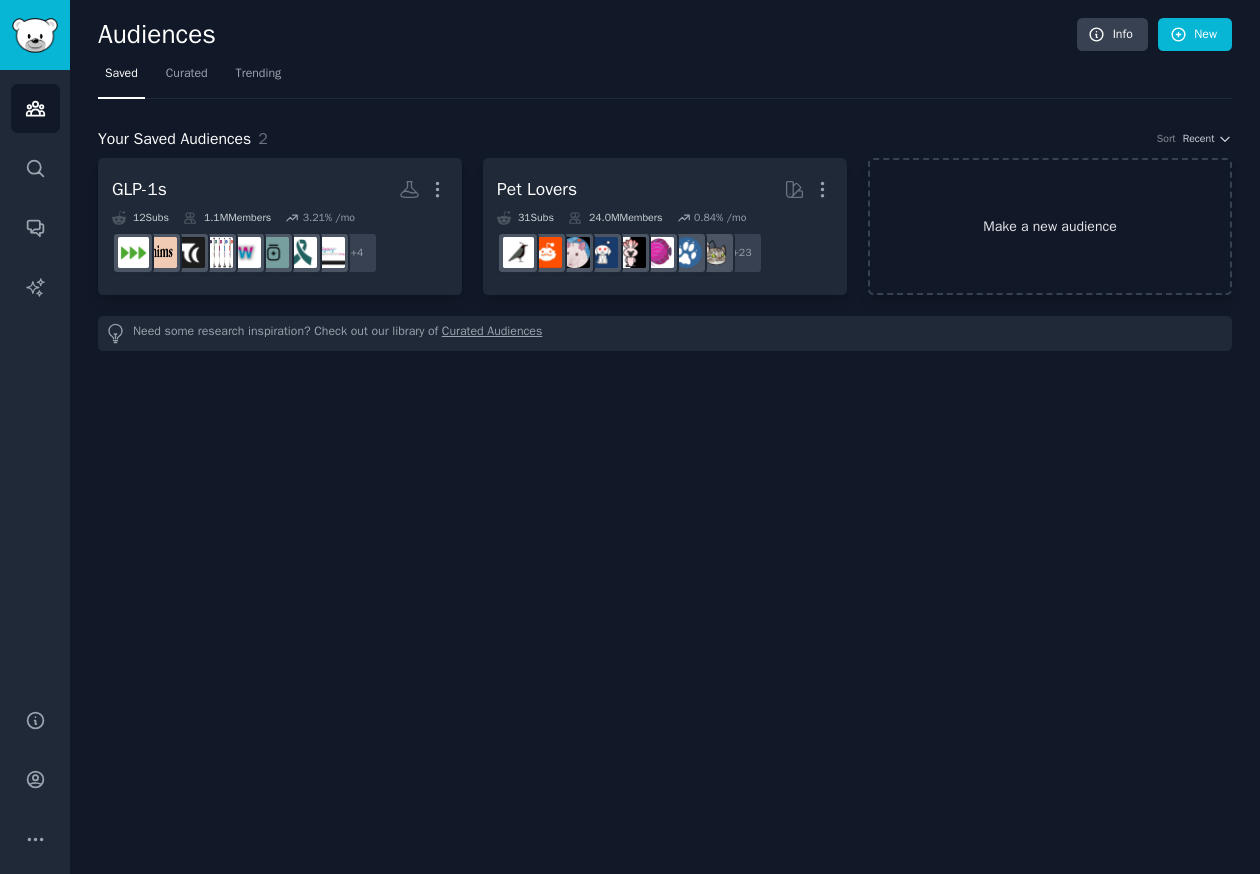 click on "Make a new audience" at bounding box center (1050, 226) 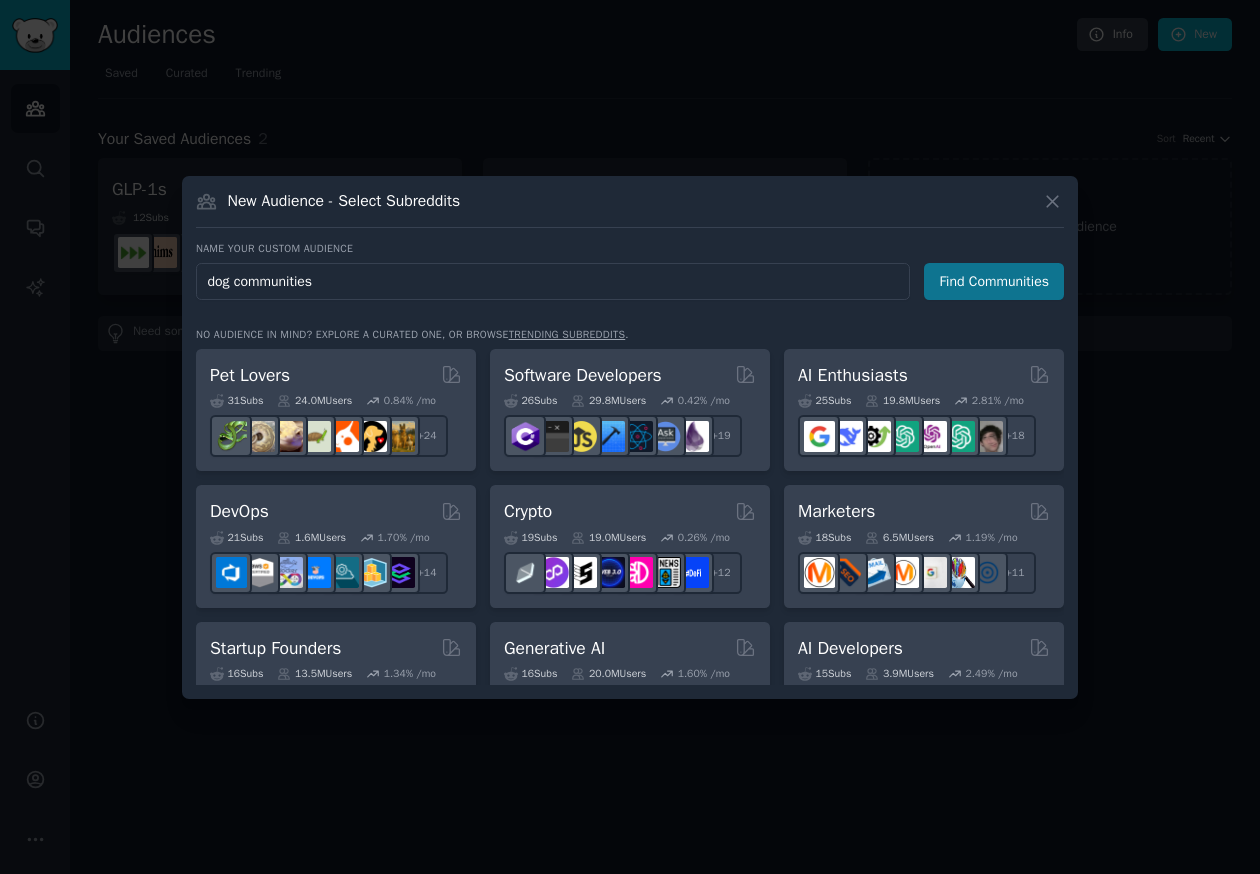 type on "dog communities" 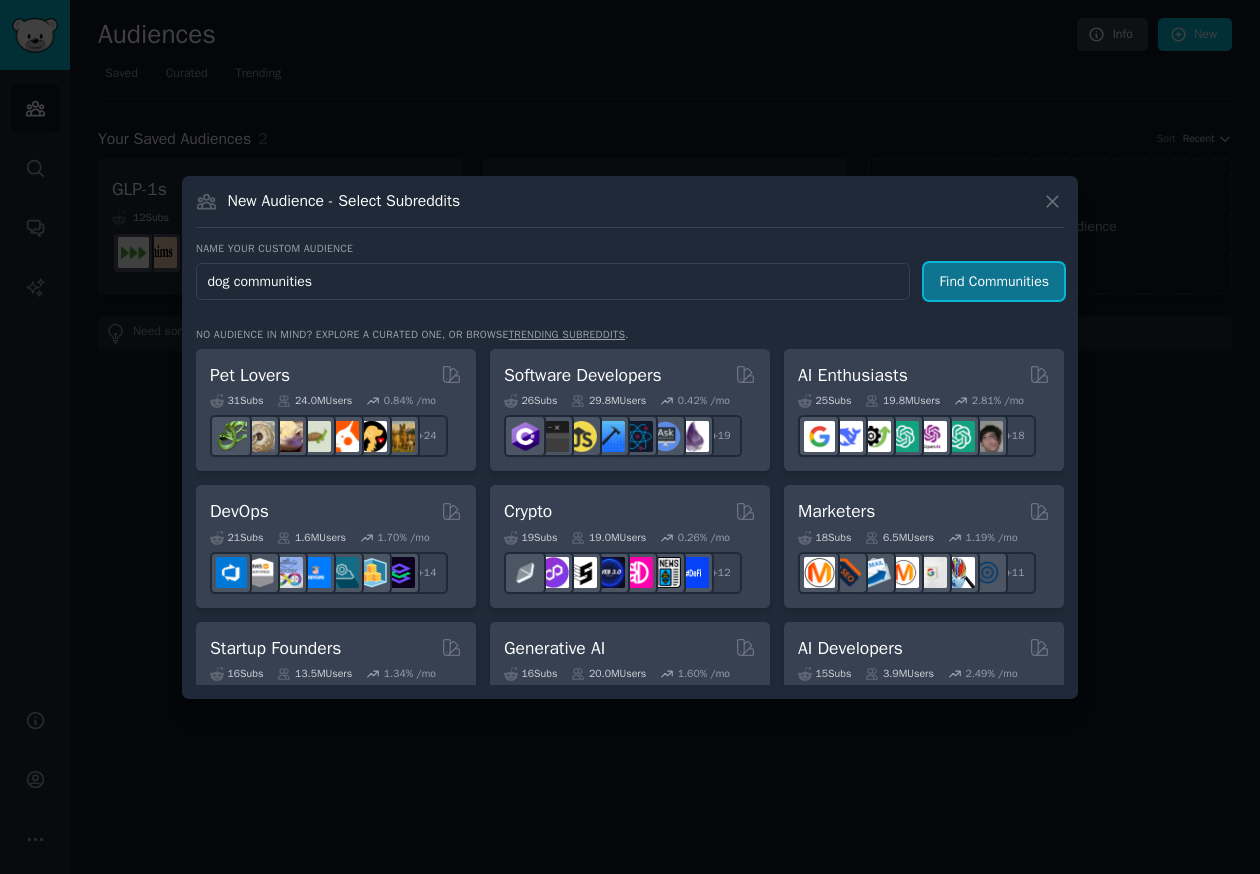 click on "Find Communities" at bounding box center [994, 281] 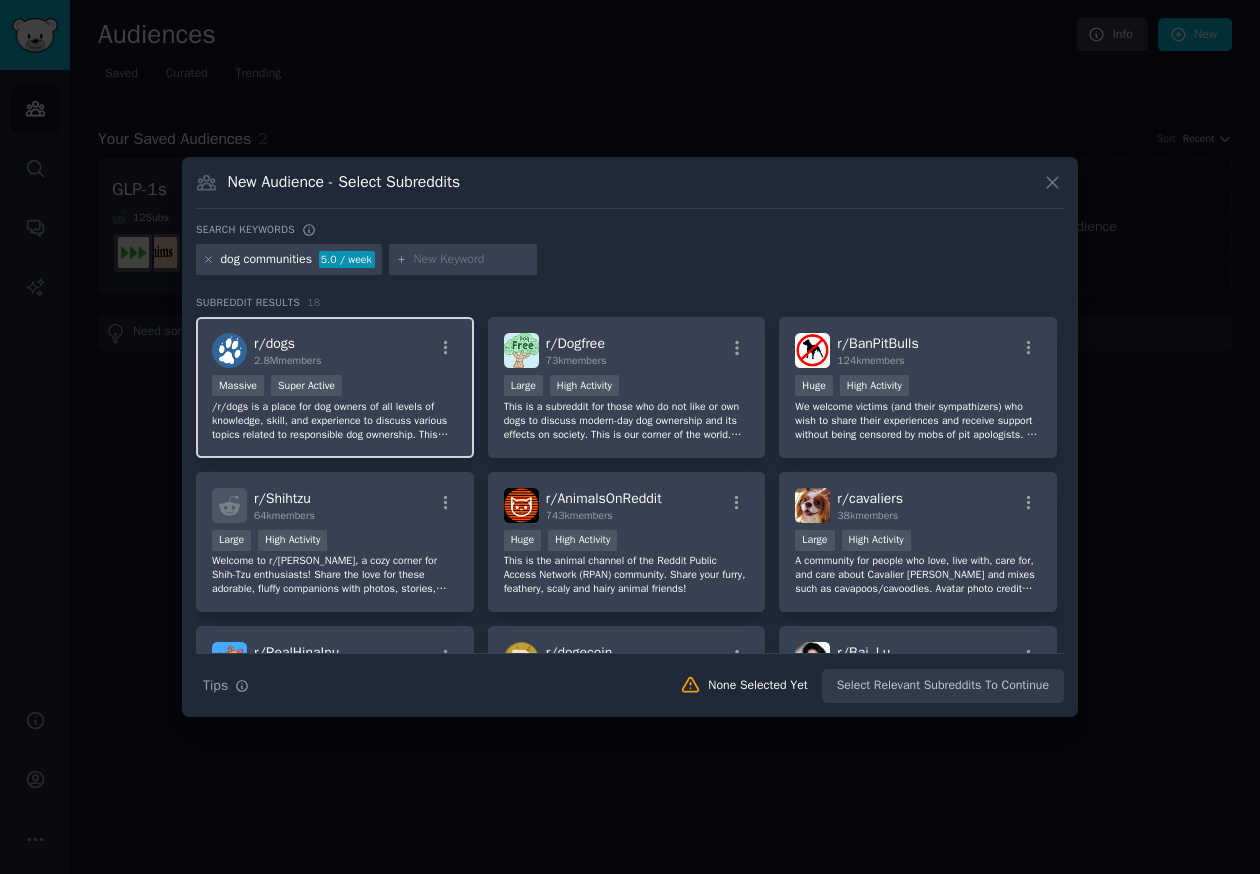 click on "r/ dogs 2.8M  members" at bounding box center (335, 350) 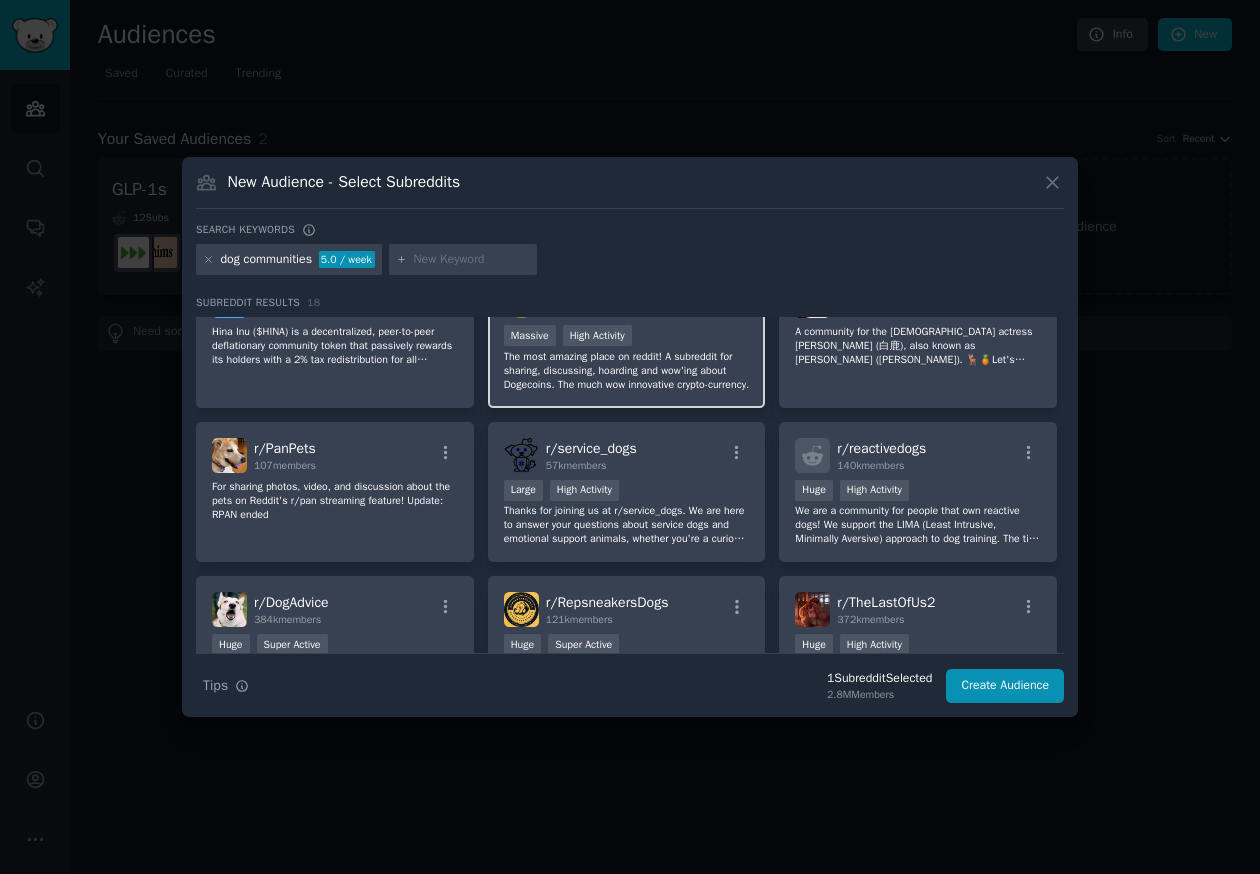 scroll, scrollTop: 361, scrollLeft: 0, axis: vertical 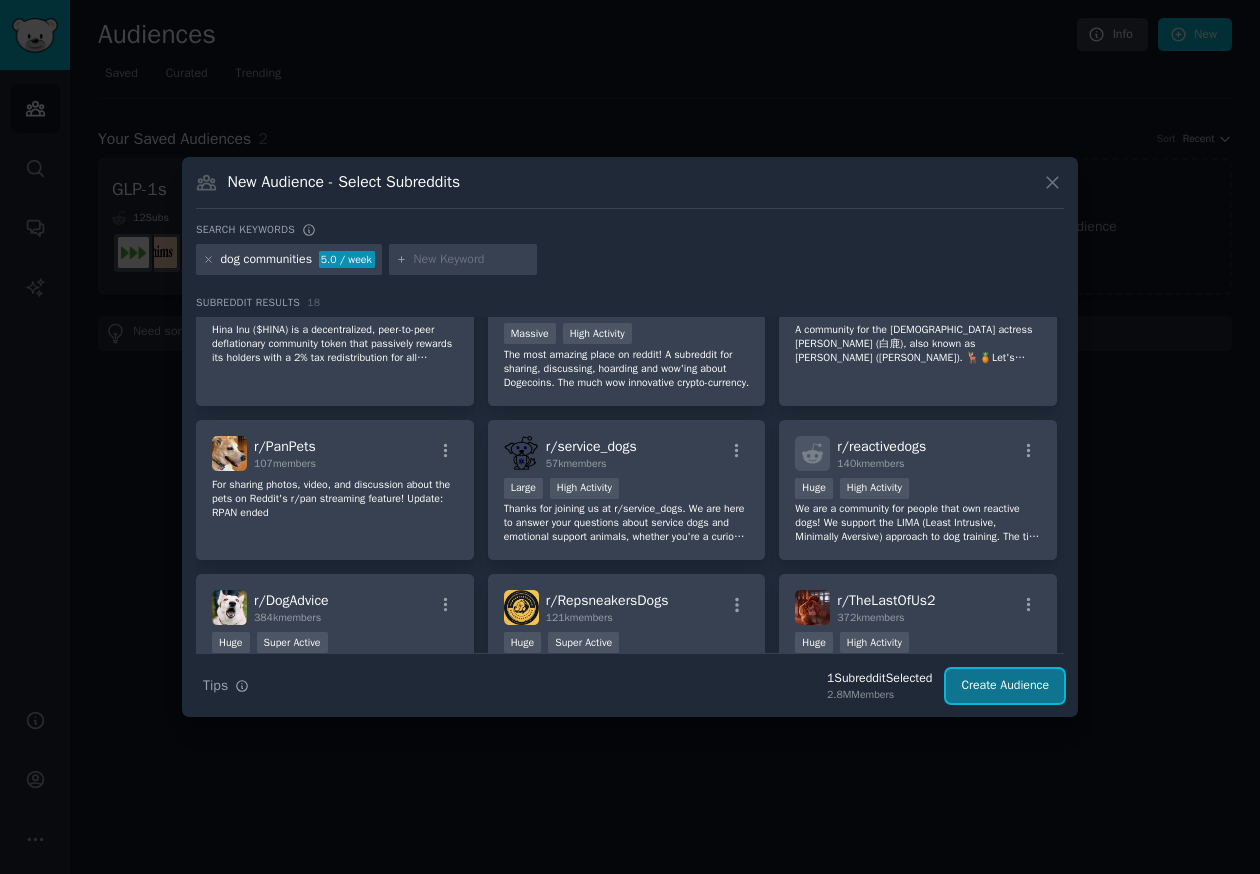 click on "Create Audience" at bounding box center [1005, 686] 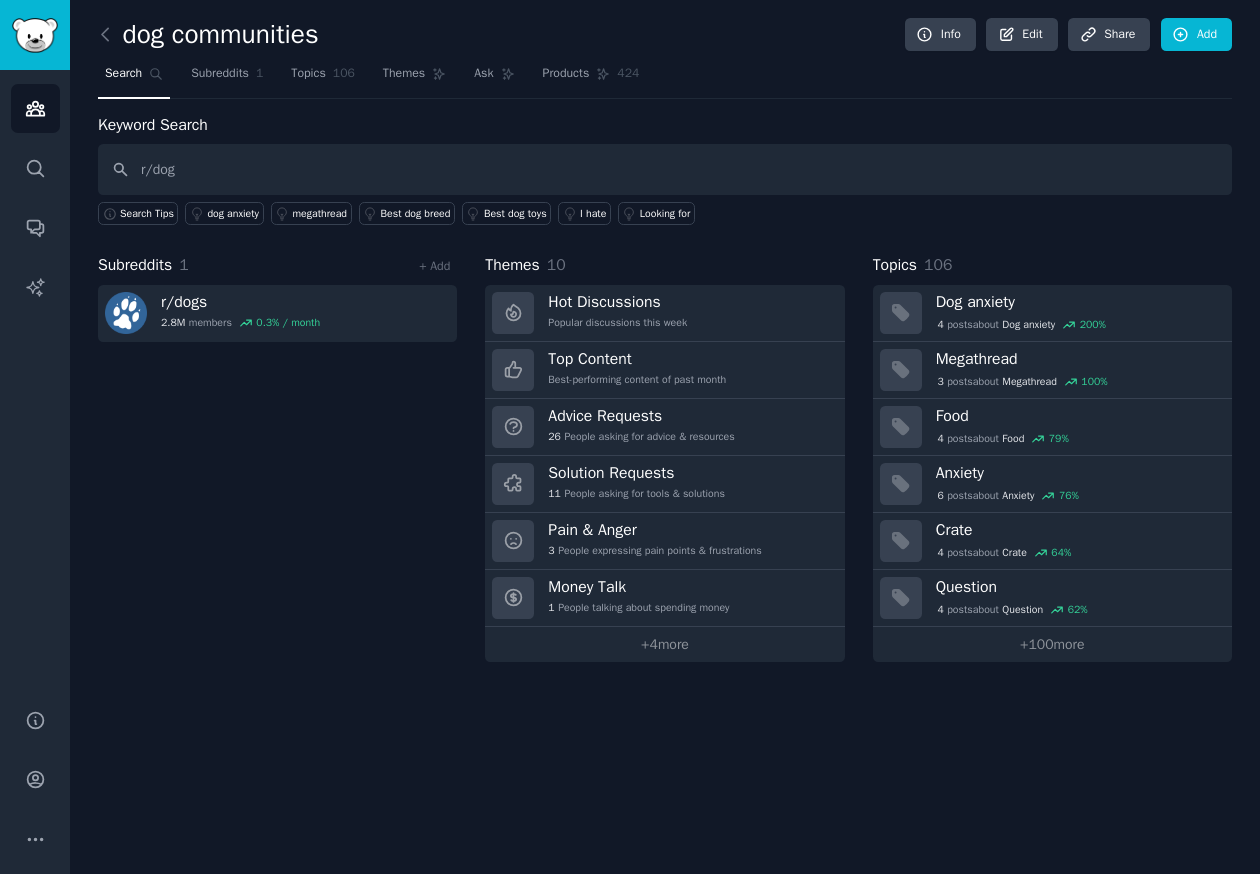 type on "r/dog" 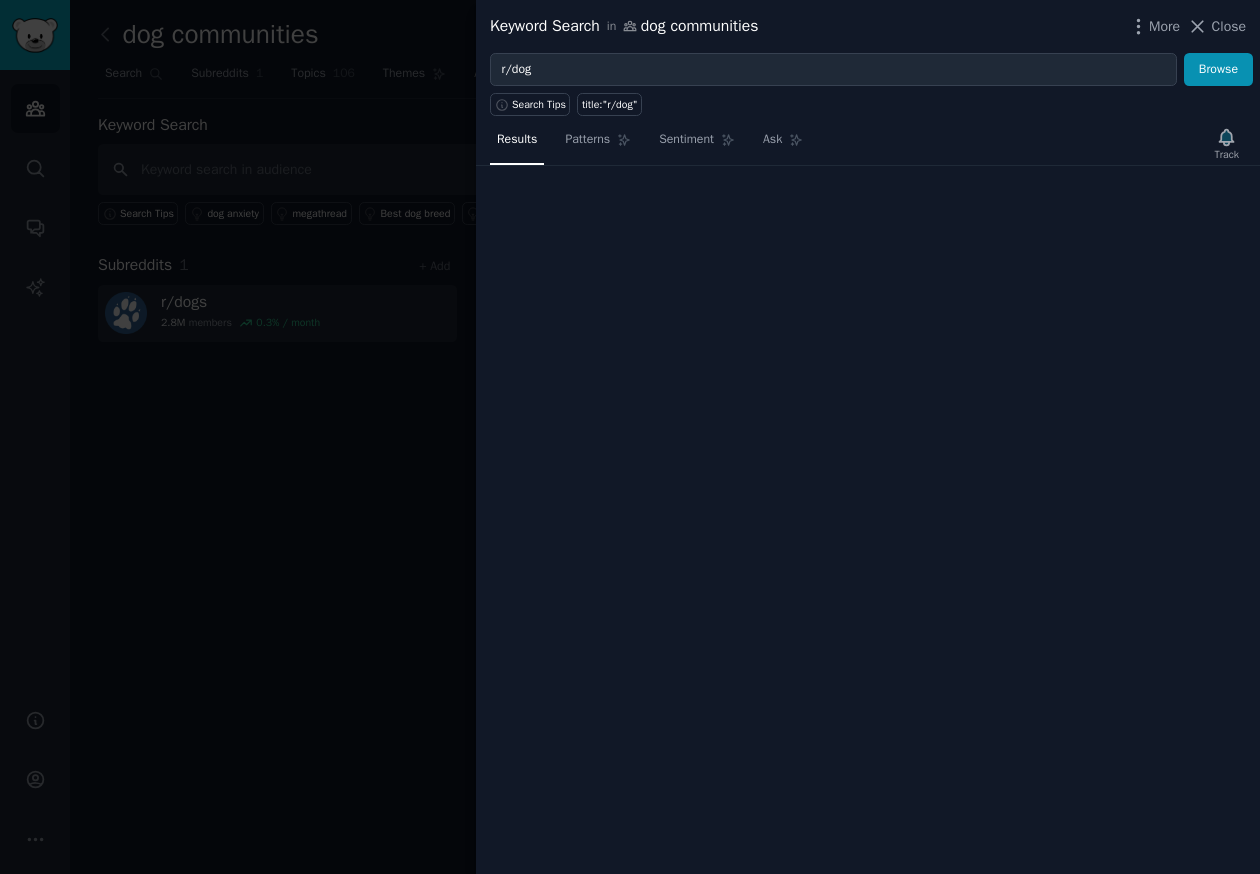 type 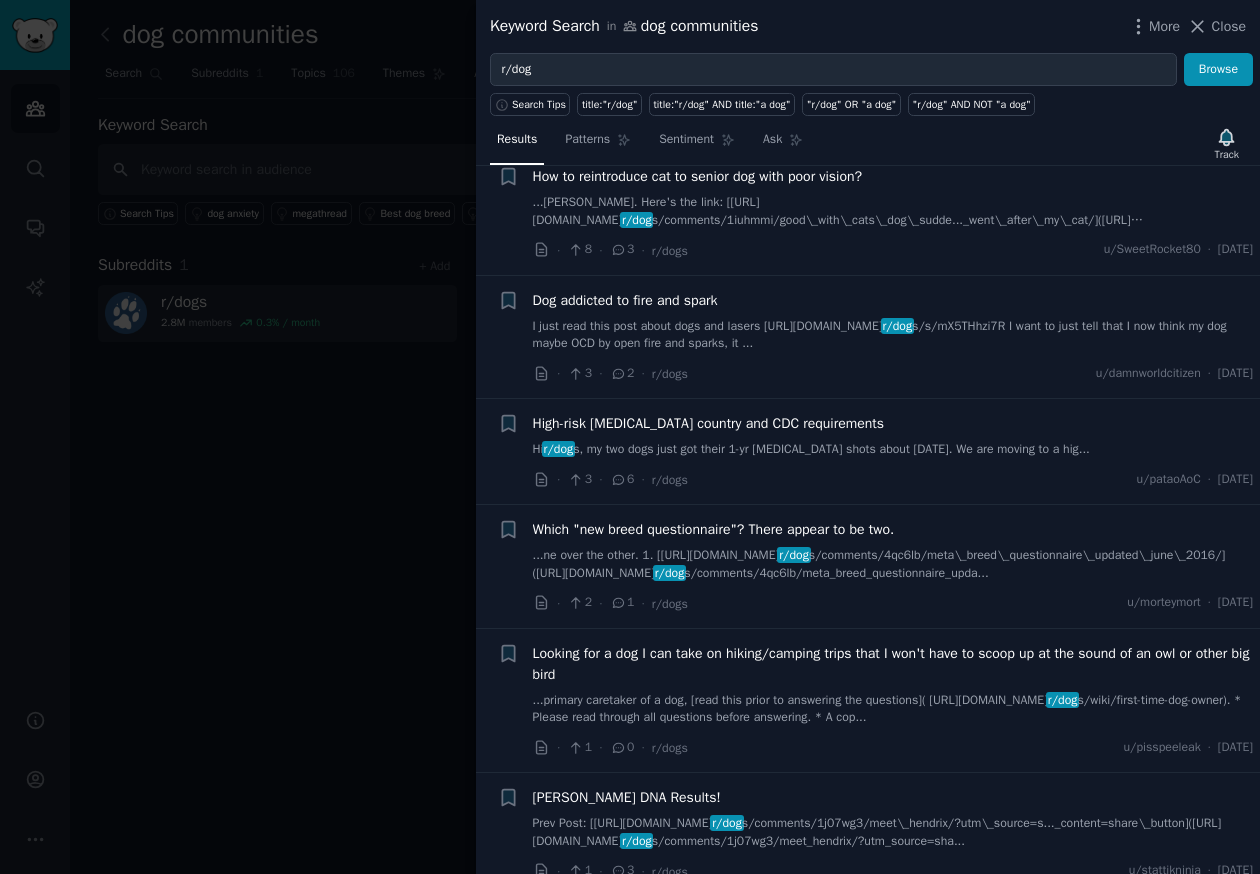 scroll, scrollTop: 421, scrollLeft: 0, axis: vertical 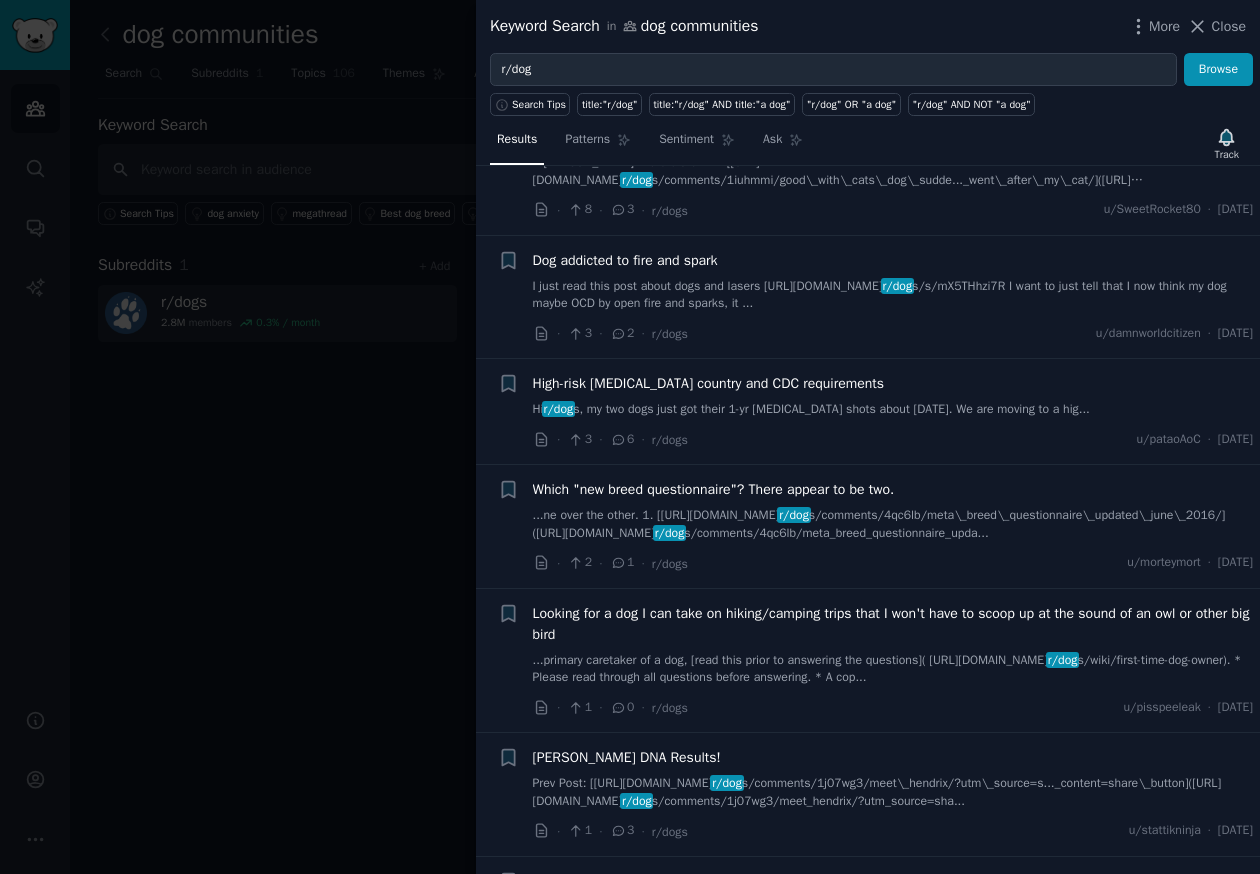 click on "High-risk [MEDICAL_DATA] country and CDC requirements Hi  r/dog s, my two dogs just got their 1-yr [MEDICAL_DATA] shots about [DATE]. We are moving to a hig..." at bounding box center [893, 396] 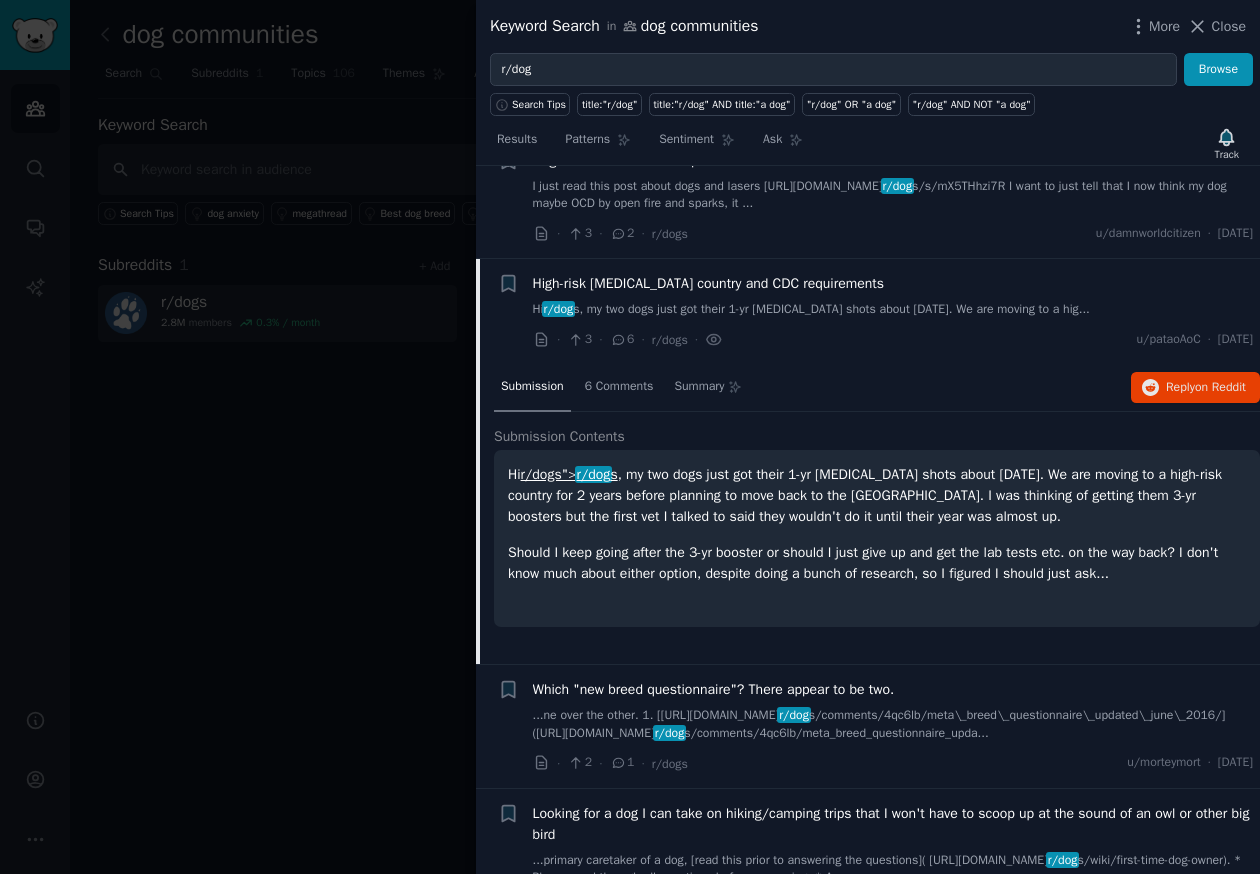 scroll, scrollTop: 614, scrollLeft: 0, axis: vertical 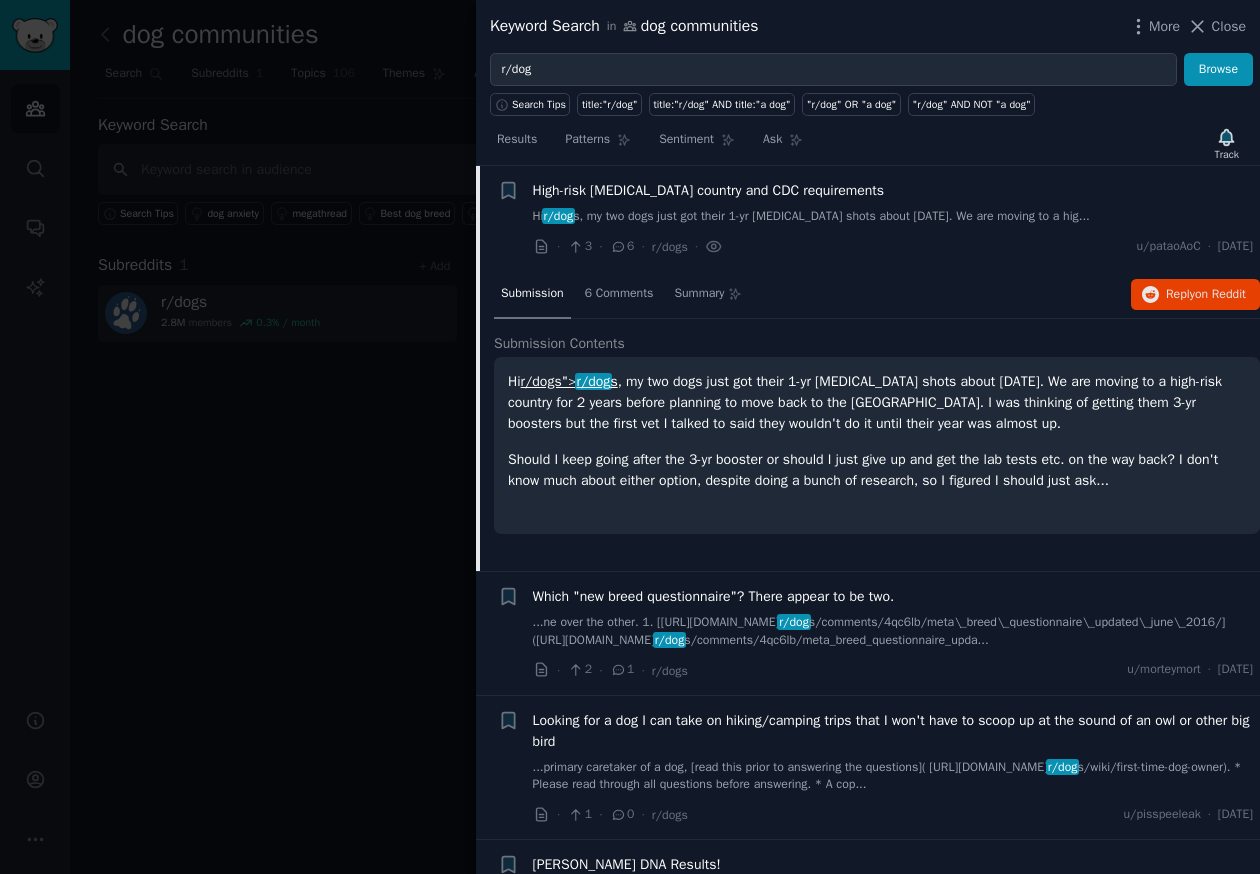 click on "r/dog" at bounding box center [593, 381] 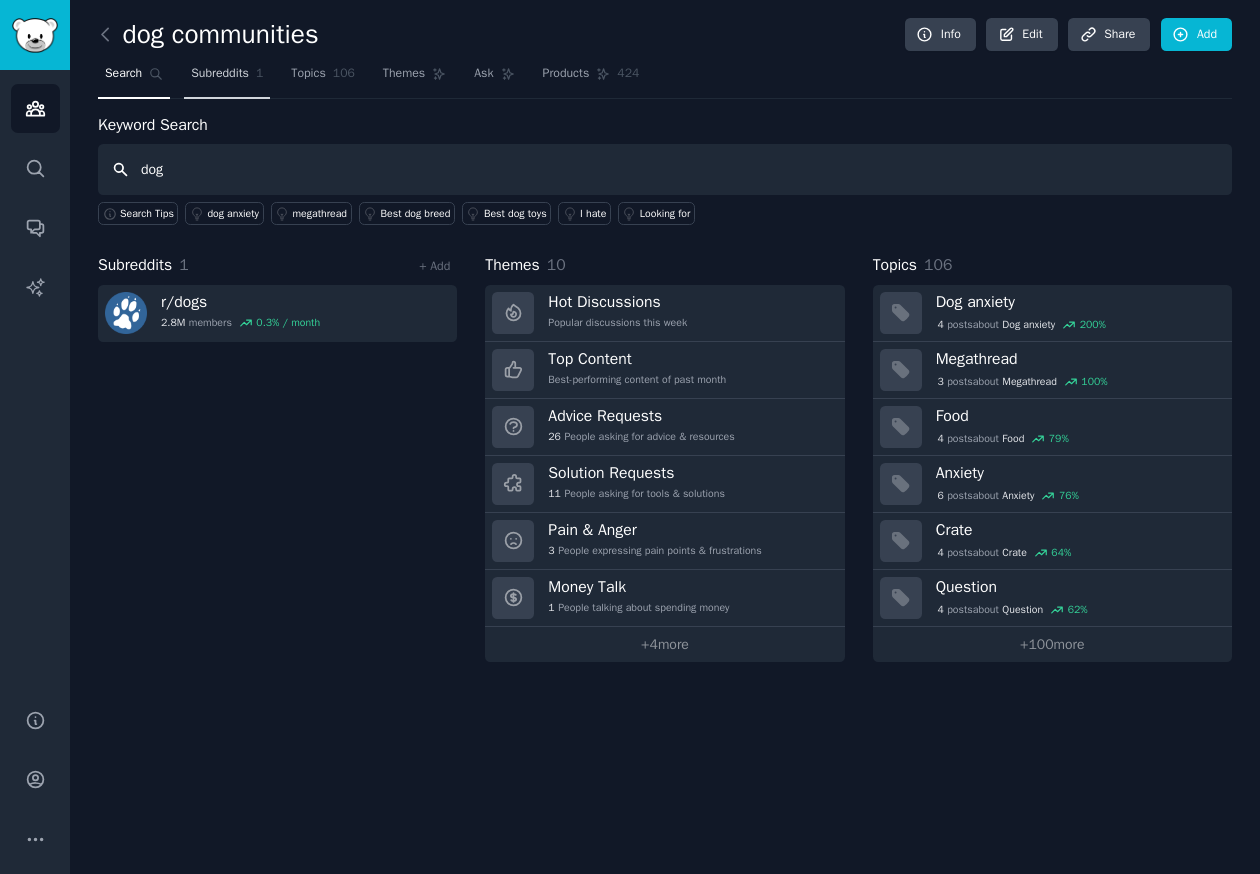 type on "dog" 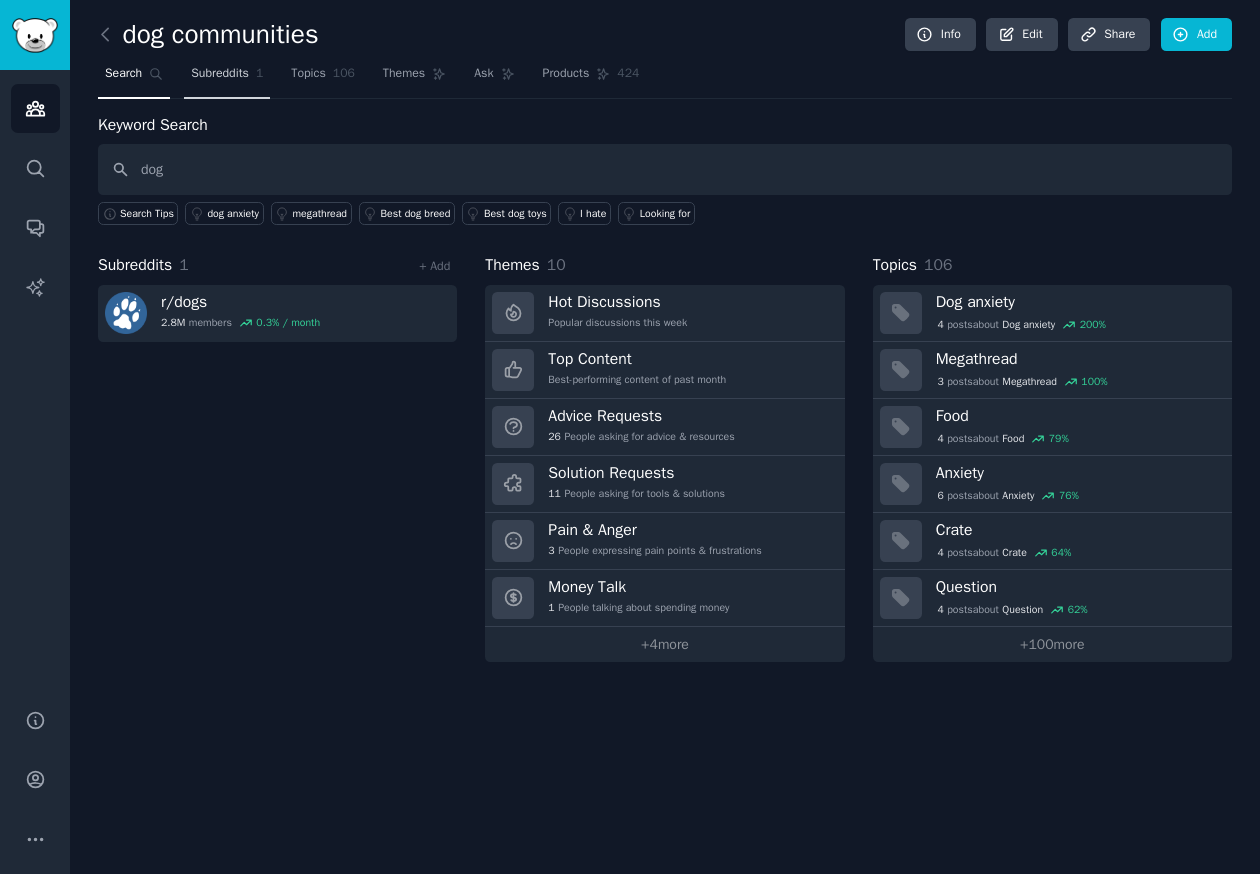 click on "Subreddits" at bounding box center [220, 74] 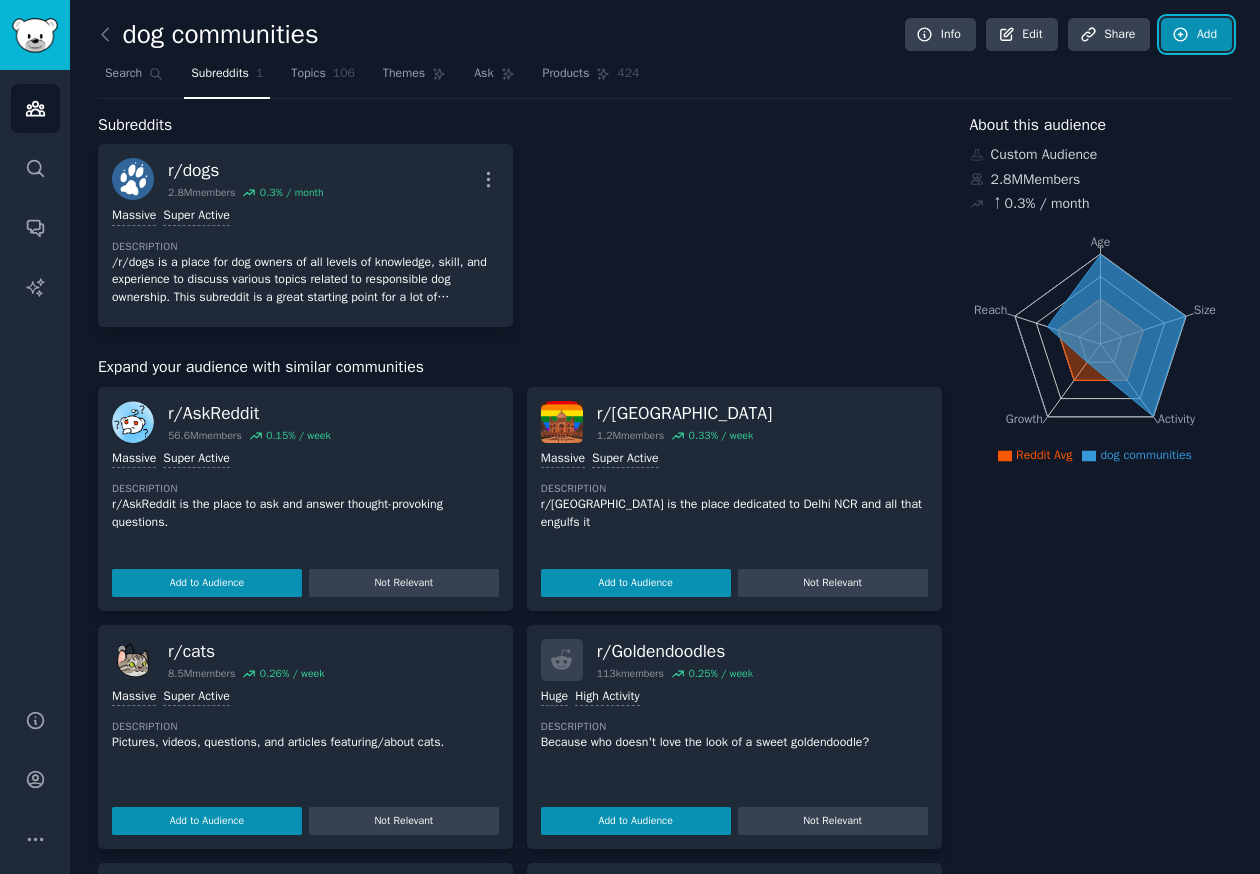 click on "Add" at bounding box center (1196, 35) 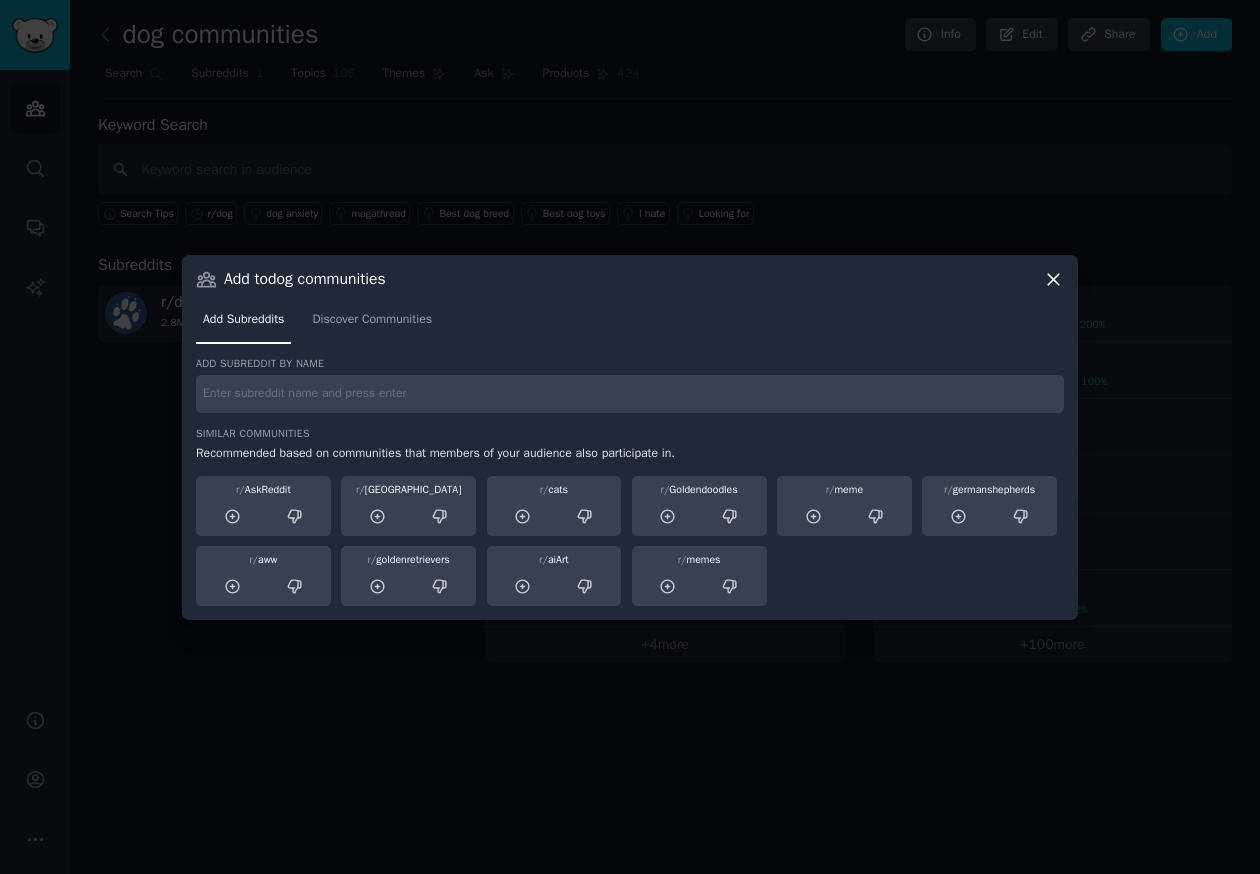 click at bounding box center [630, 394] 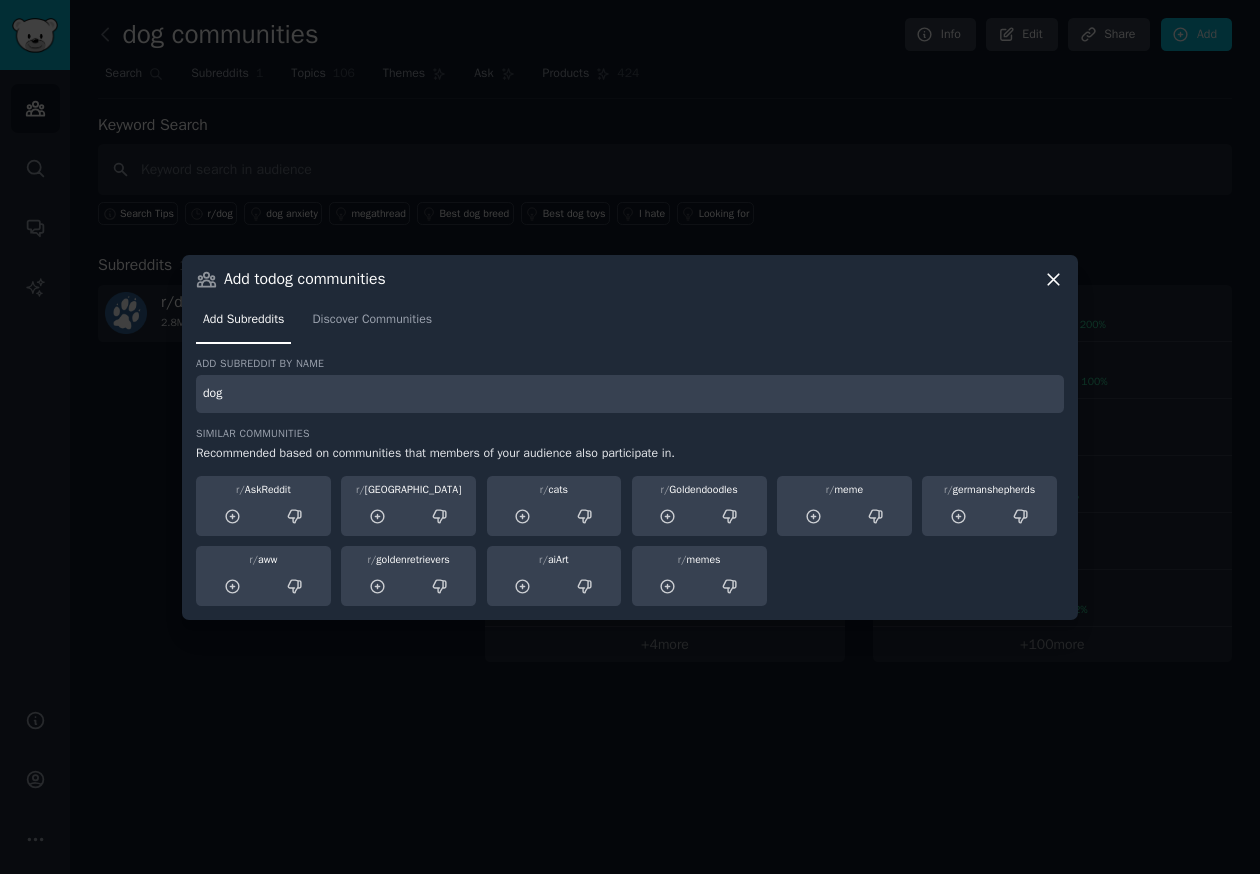 type on "dog" 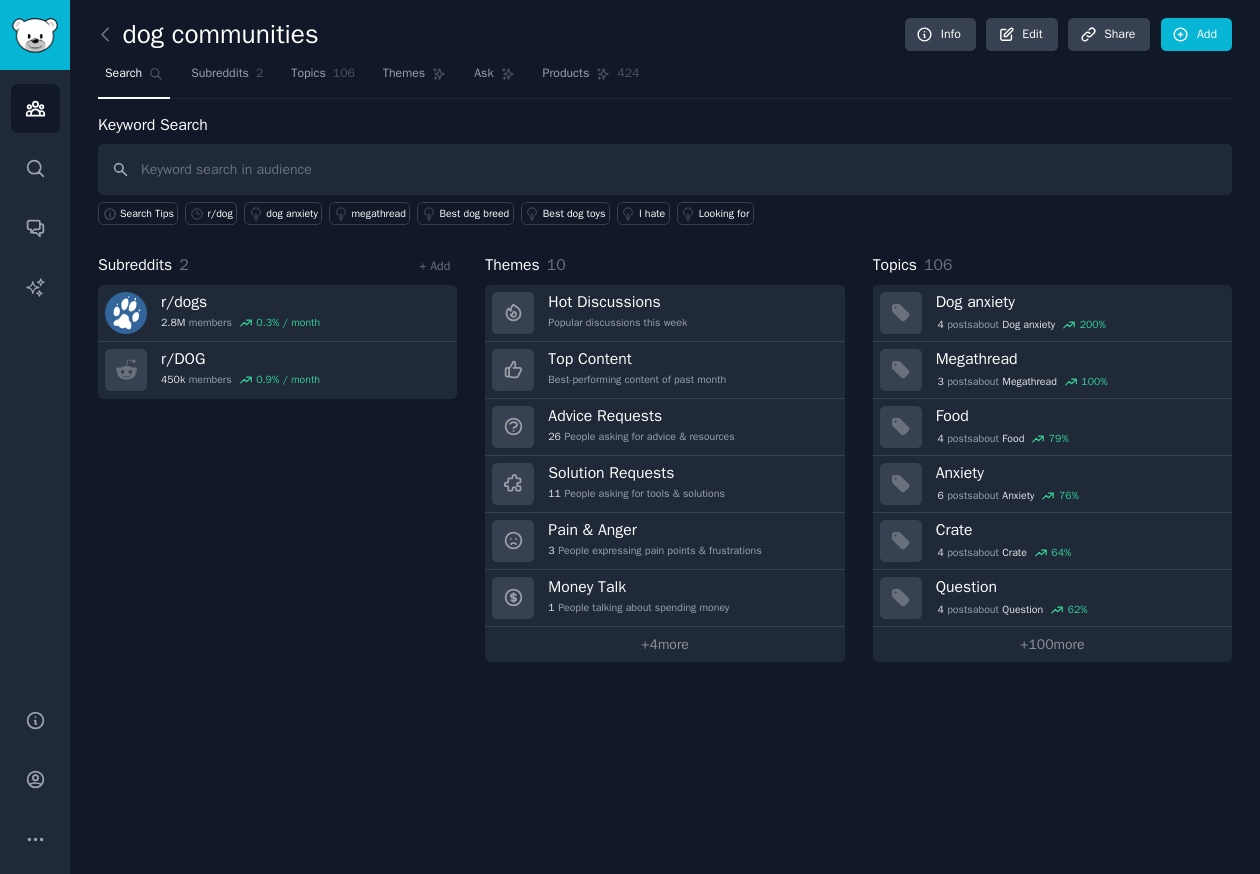 click on "Subreddits 2 + Add r/ dogs 2.8M  members 0.3 % / month r/ DOG 450k  members 0.9 % / month" at bounding box center [277, 457] 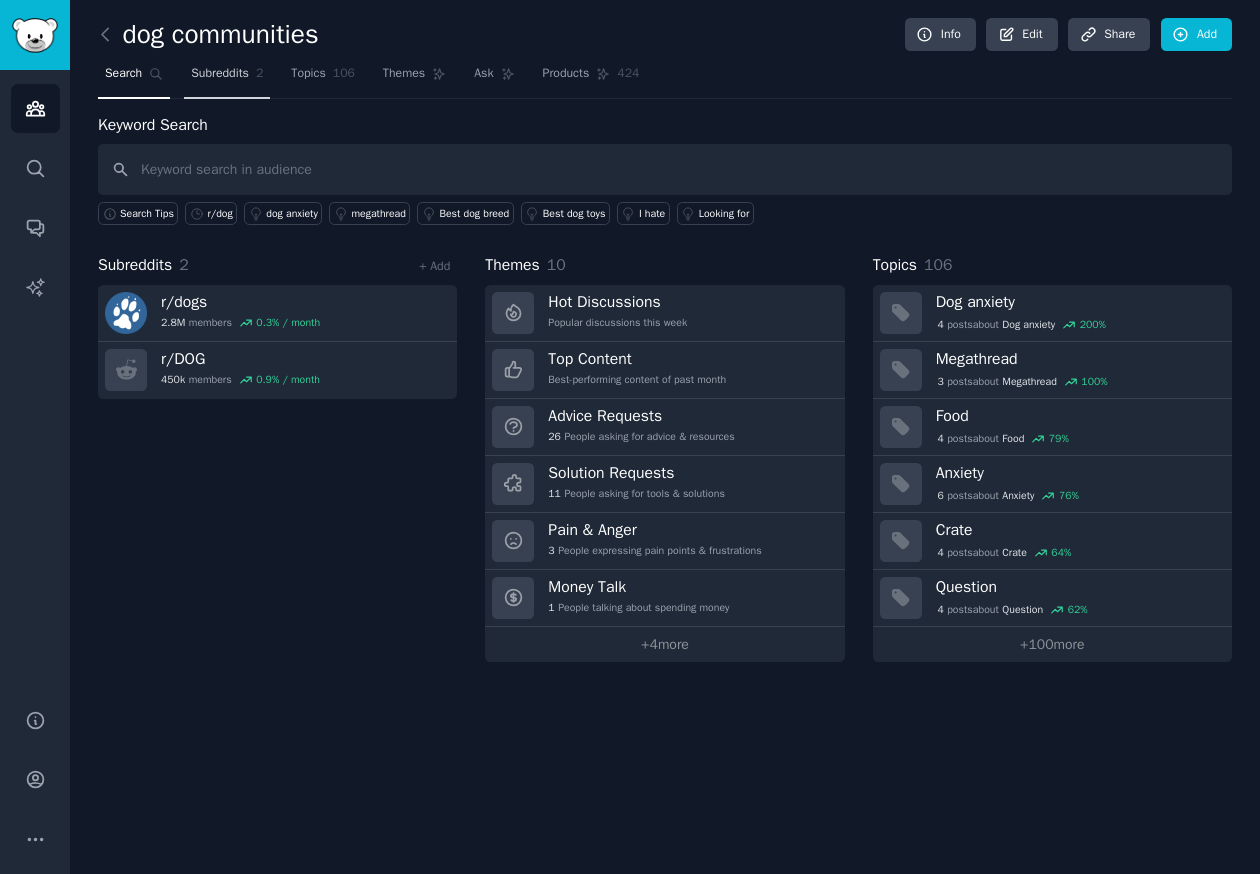 click on "Subreddits 2" at bounding box center (227, 78) 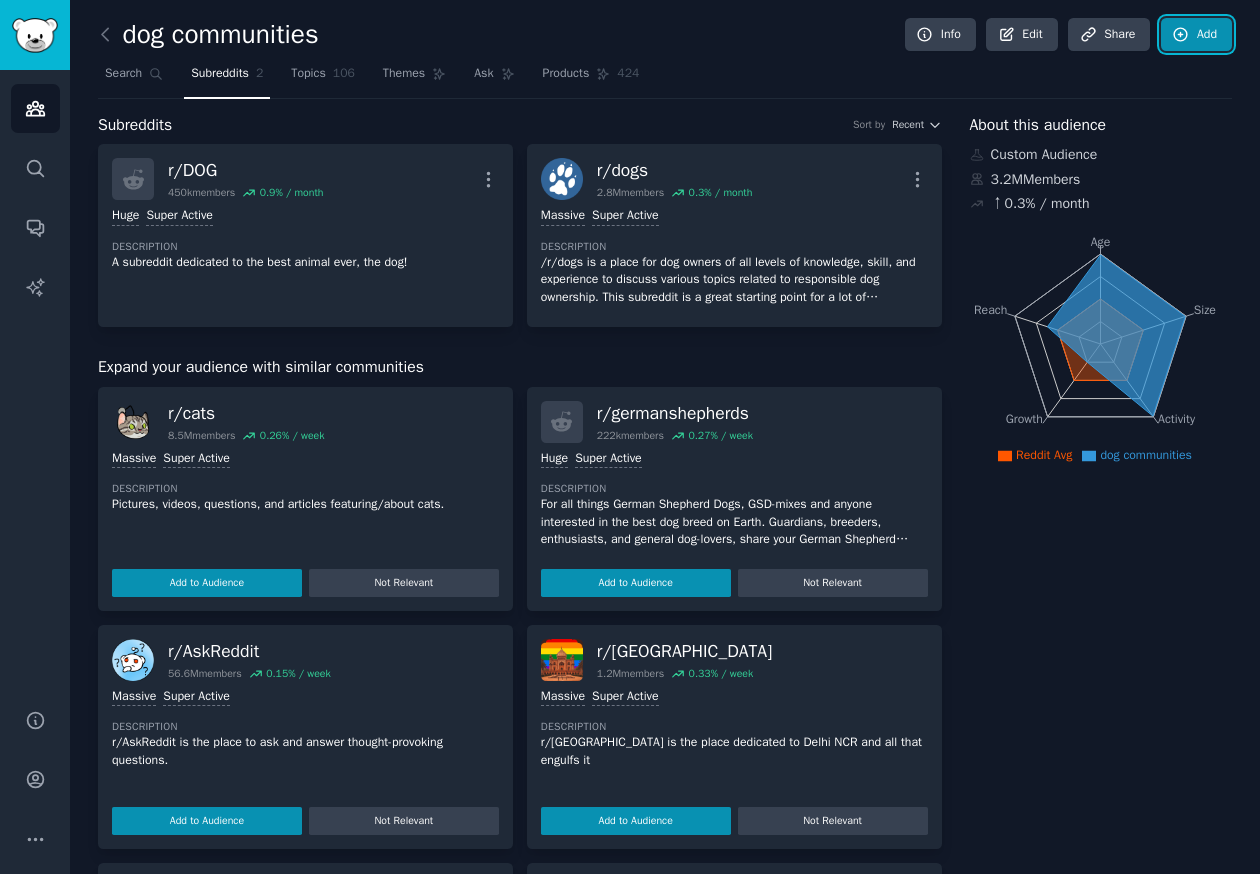 click on "Add" at bounding box center [1196, 35] 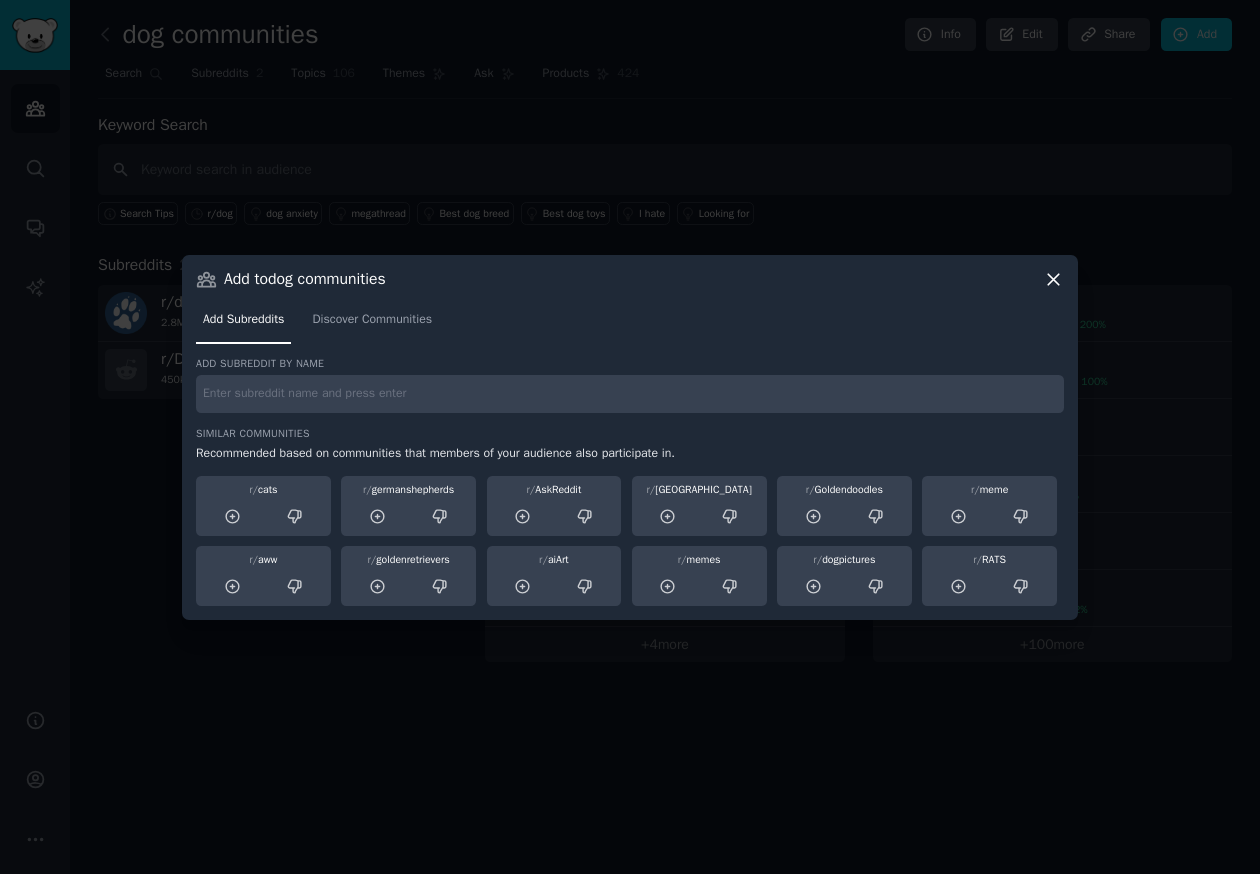 click on "Add subreddit by name Similar Communities Recommended based on communities that members of your audience also participate in. r/ cats r/ germanshepherds r/ AskReddit r/ delhi r/ Goldendoodles r/ meme r/ aww r/ goldenretrievers r/ aiArt r/ memes r/ dogpictures r/ RATS" at bounding box center (630, 481) 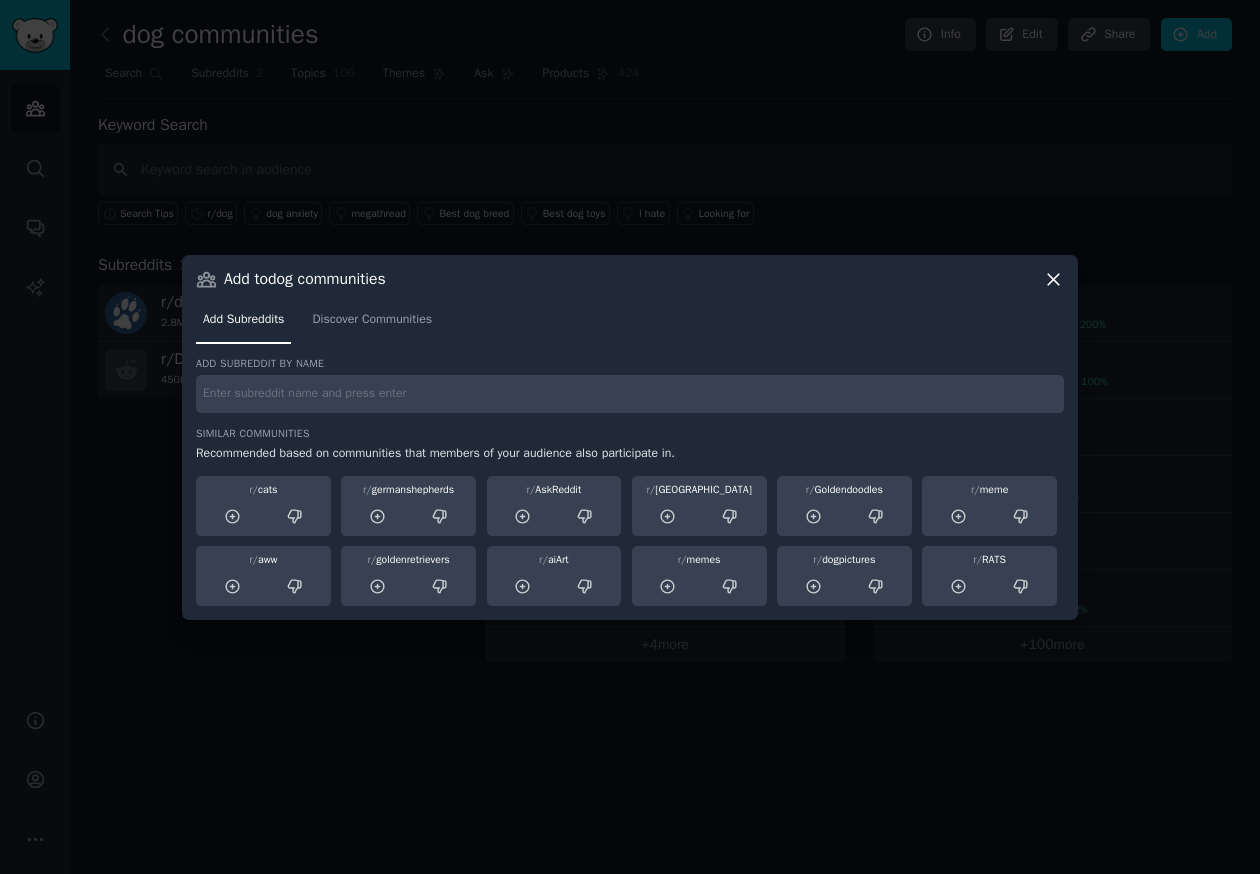 click at bounding box center [630, 394] 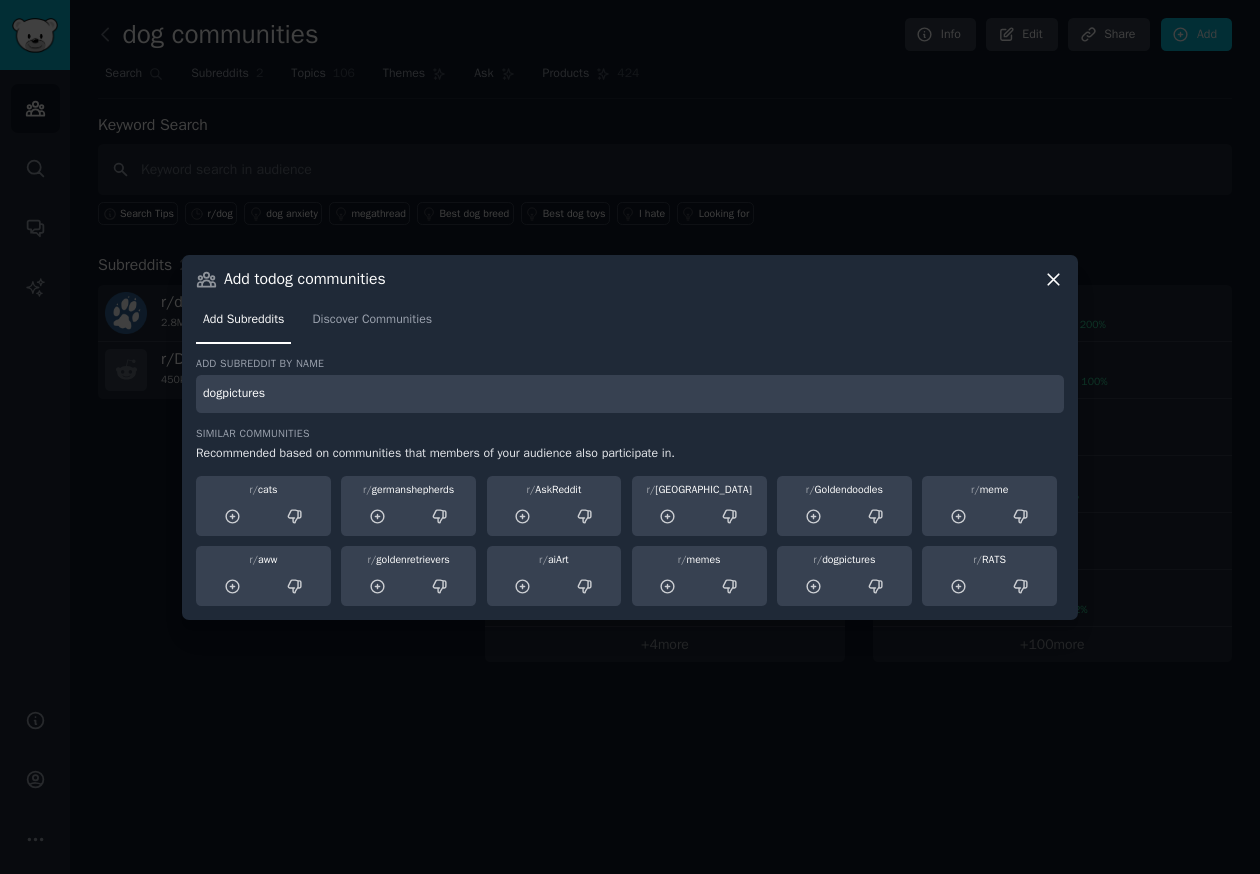 type on "dogpictures" 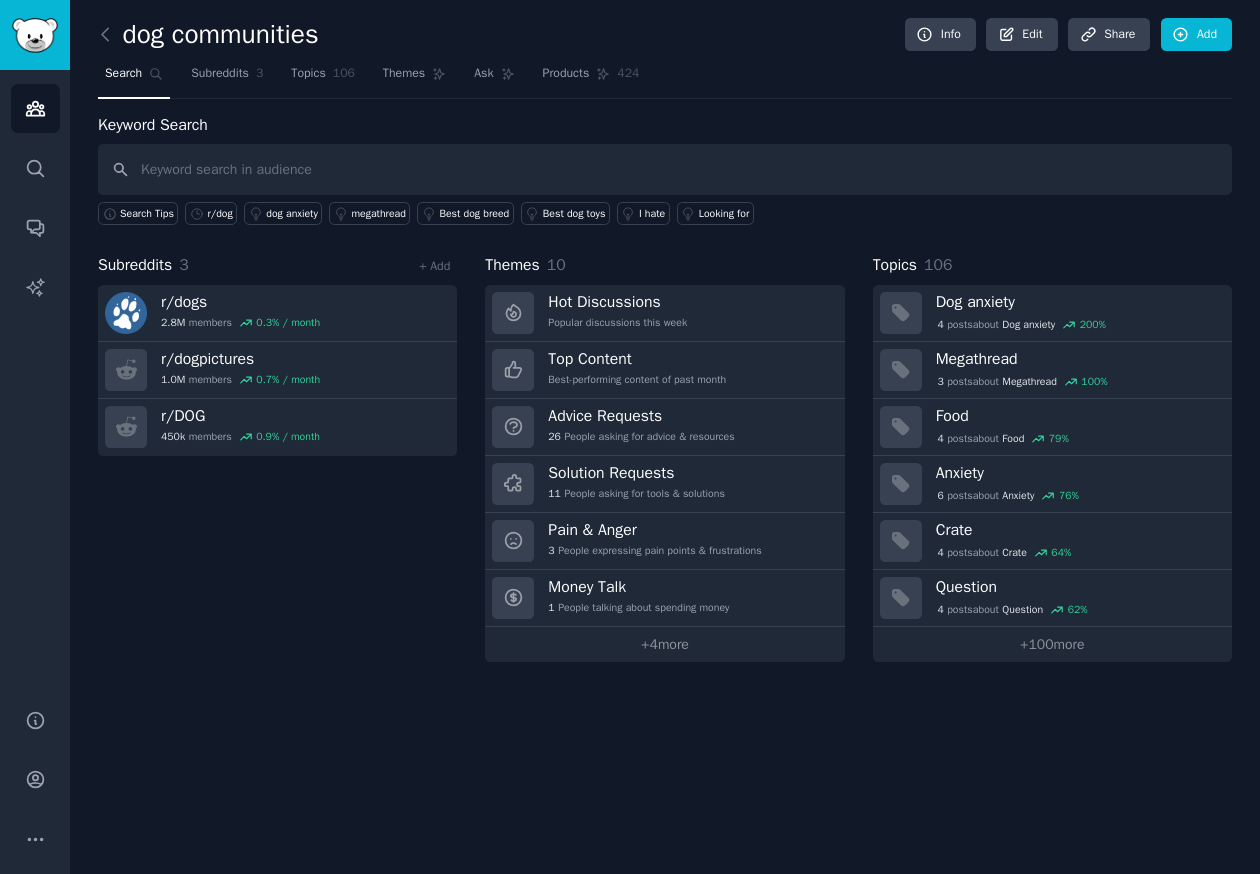 click on "Subreddits 3 + Add r/ dogs 2.8M  members 0.3 % / month r/ dogpictures 1.0M  members 0.7 % / month r/ DOG 450k  members 0.9 % / month" at bounding box center (277, 457) 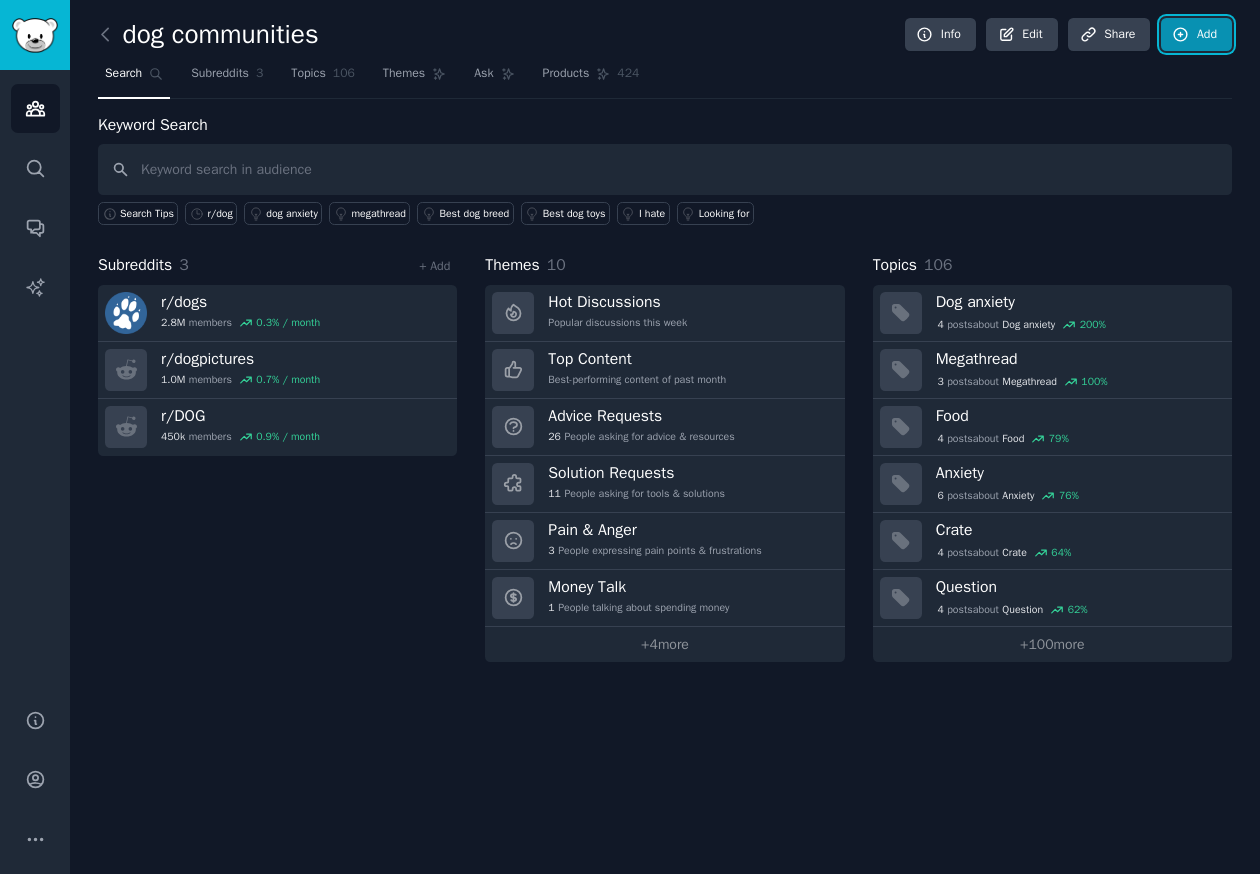 click 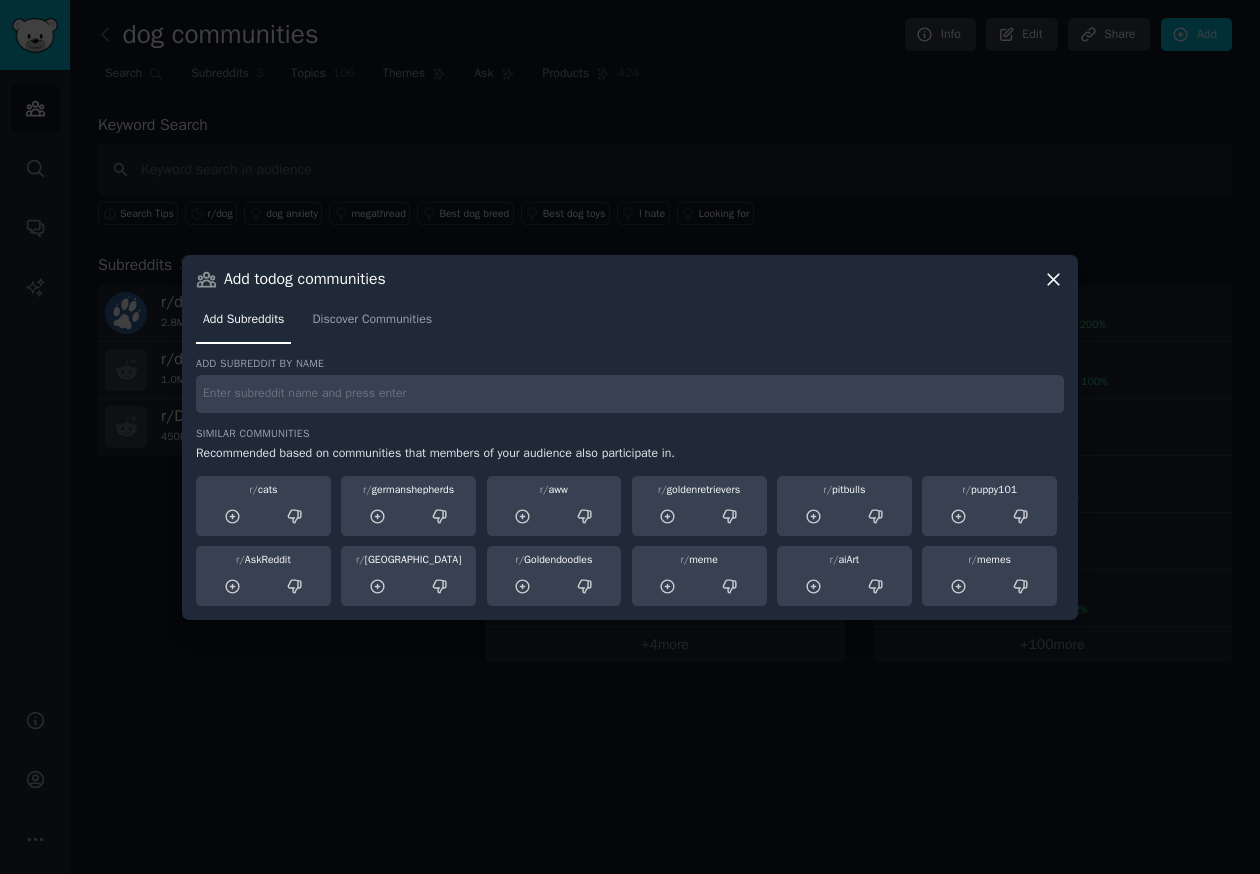 click at bounding box center [630, 394] 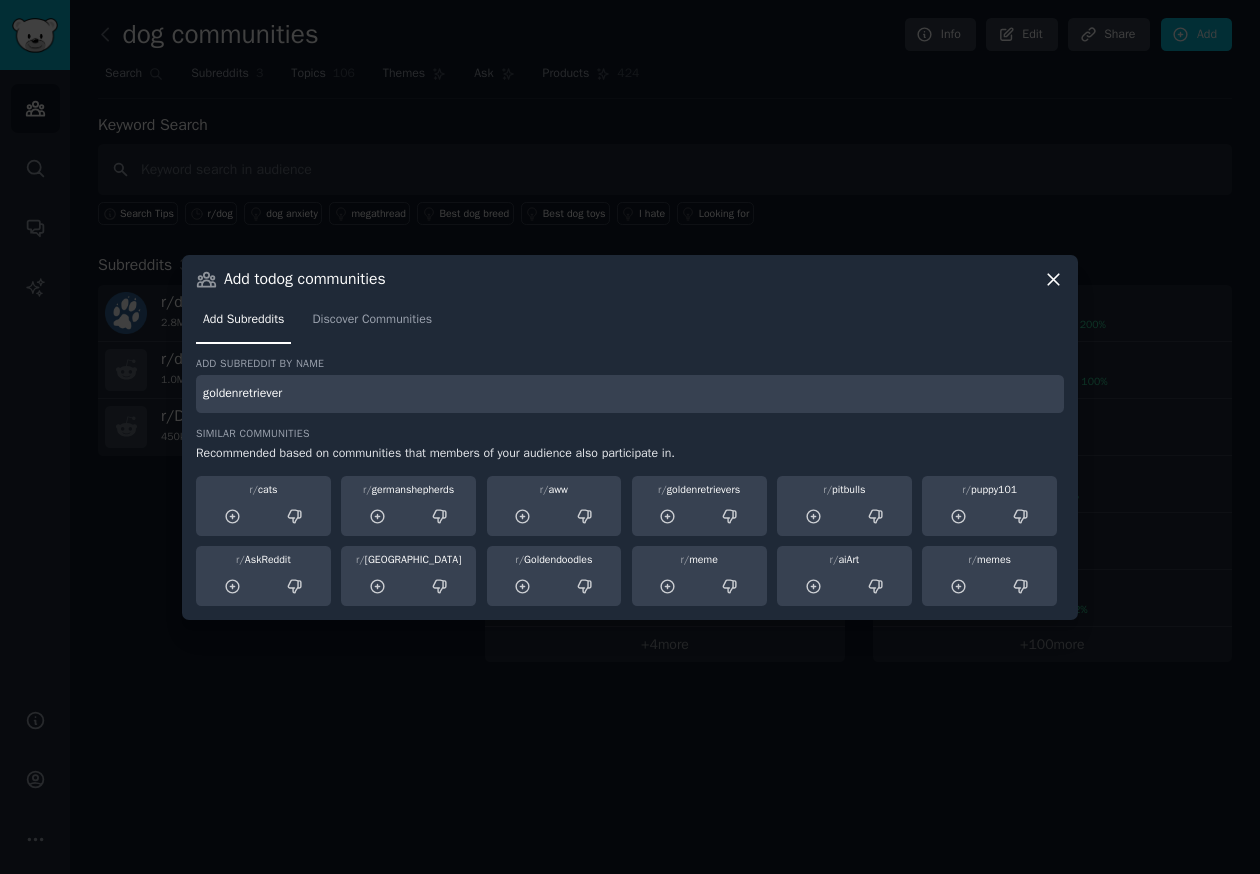 type on "goldenretriever" 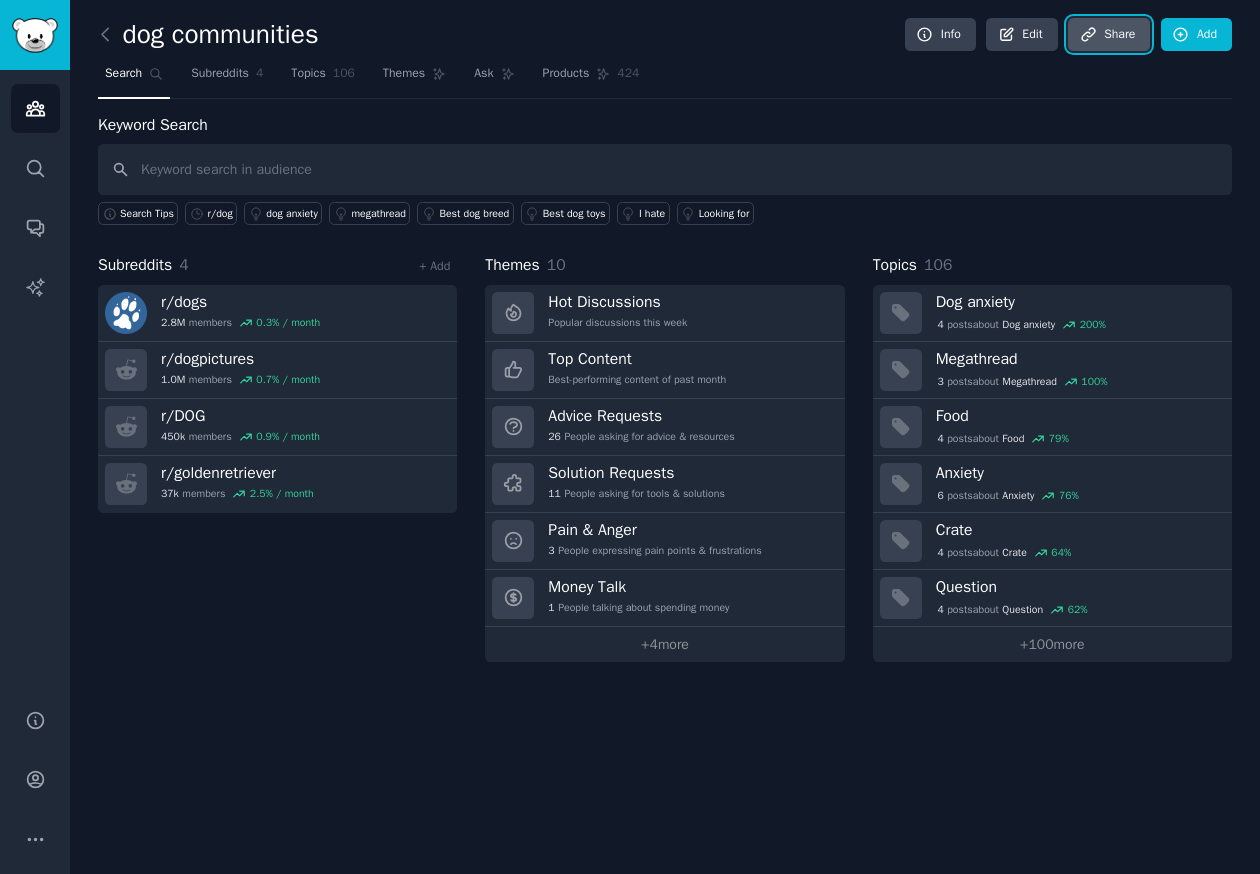 click 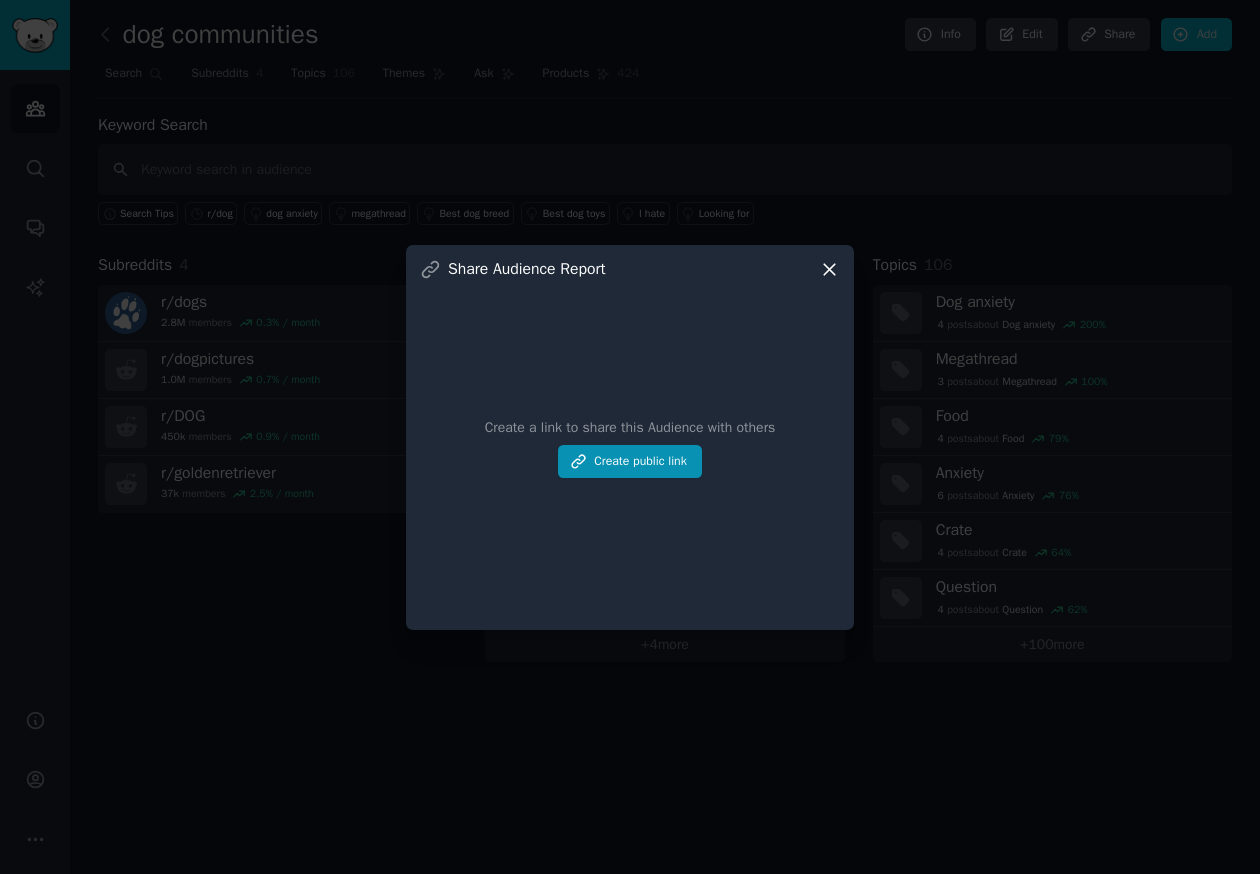 click at bounding box center (630, 437) 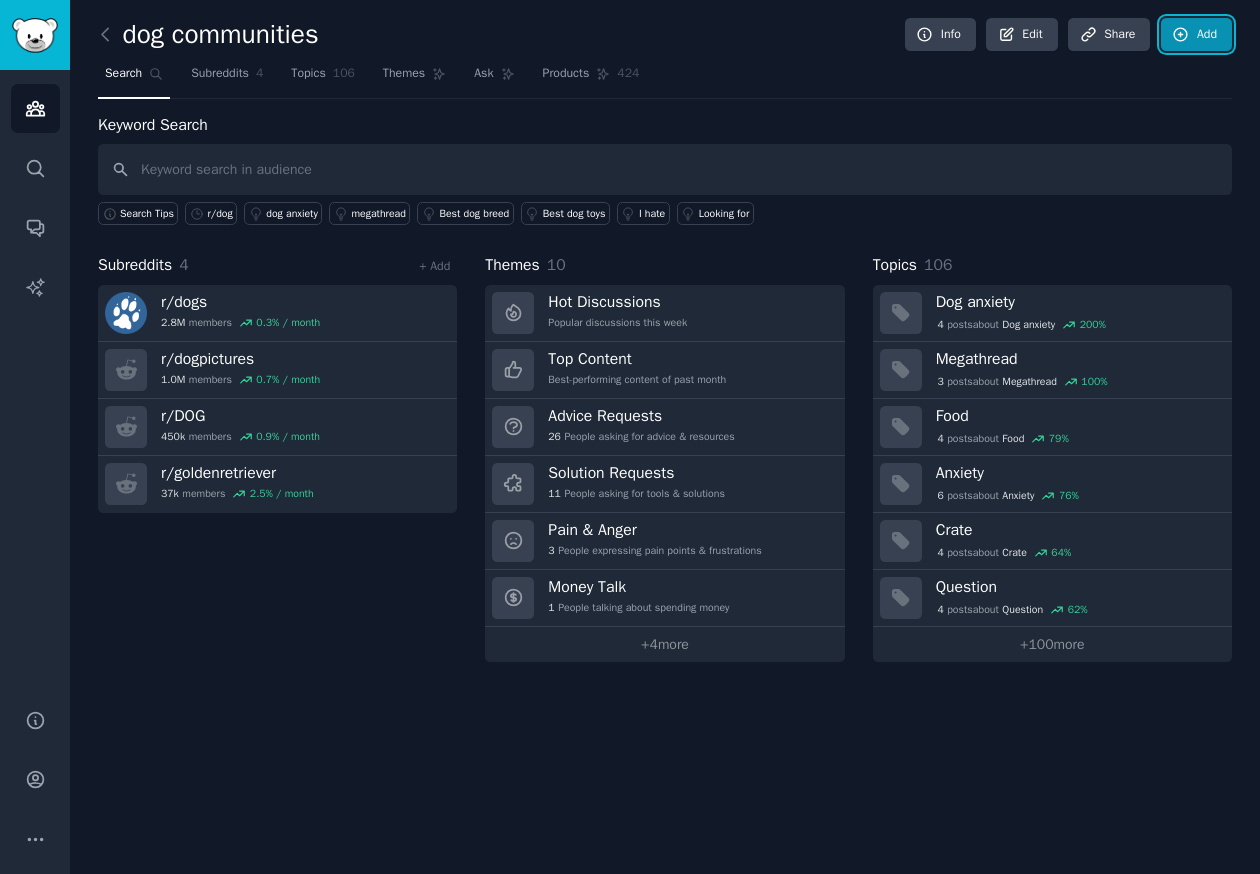 click on "Add" at bounding box center (1196, 35) 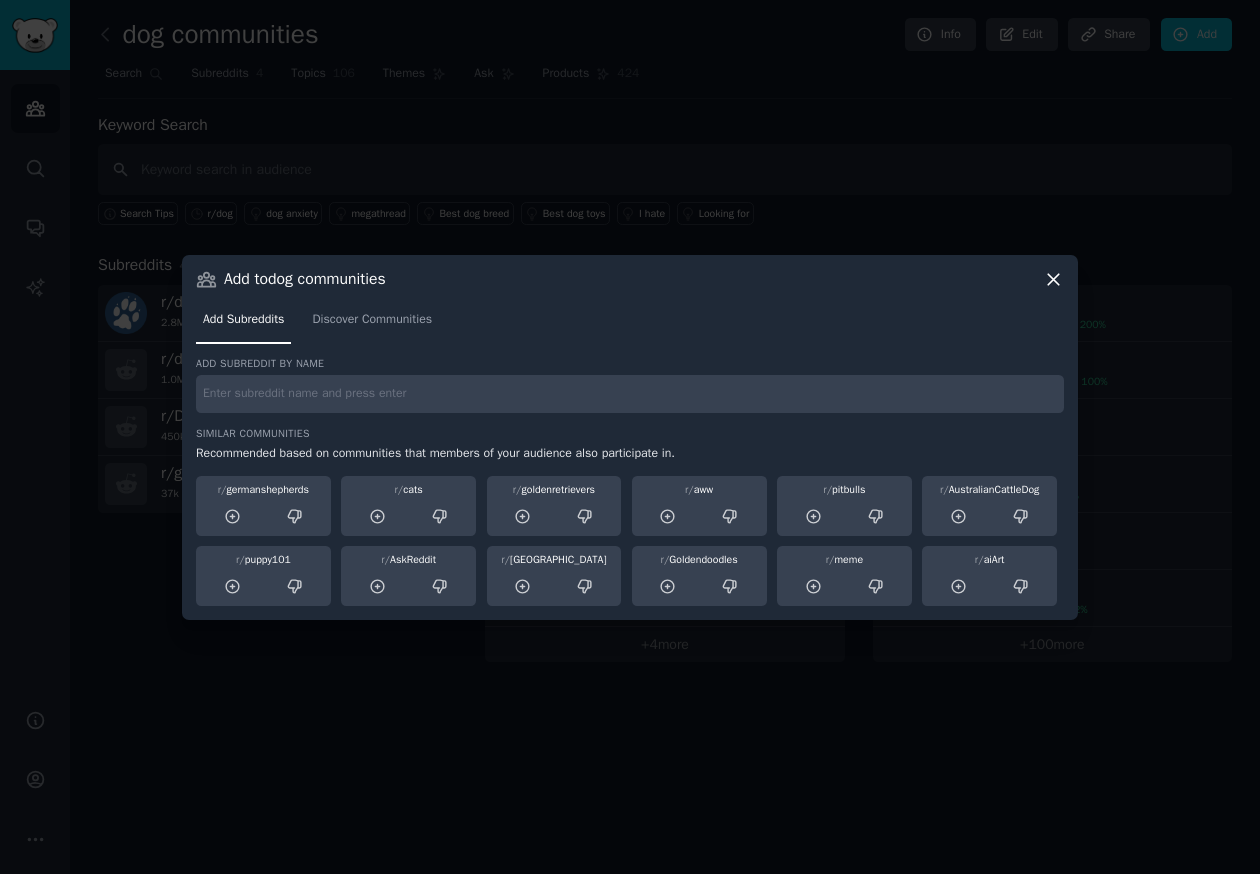 click on "Add subreddit by name Similar Communities Recommended based on communities that members of your audience also participate in. r/ germanshepherds r/ cats r/ goldenretrievers r/ aww r/ pitbulls r/ AustralianCattleDog r/ puppy101 r/ AskReddit r/ delhi r/ Goldendoodles r/ meme r/ aiArt" at bounding box center [630, 481] 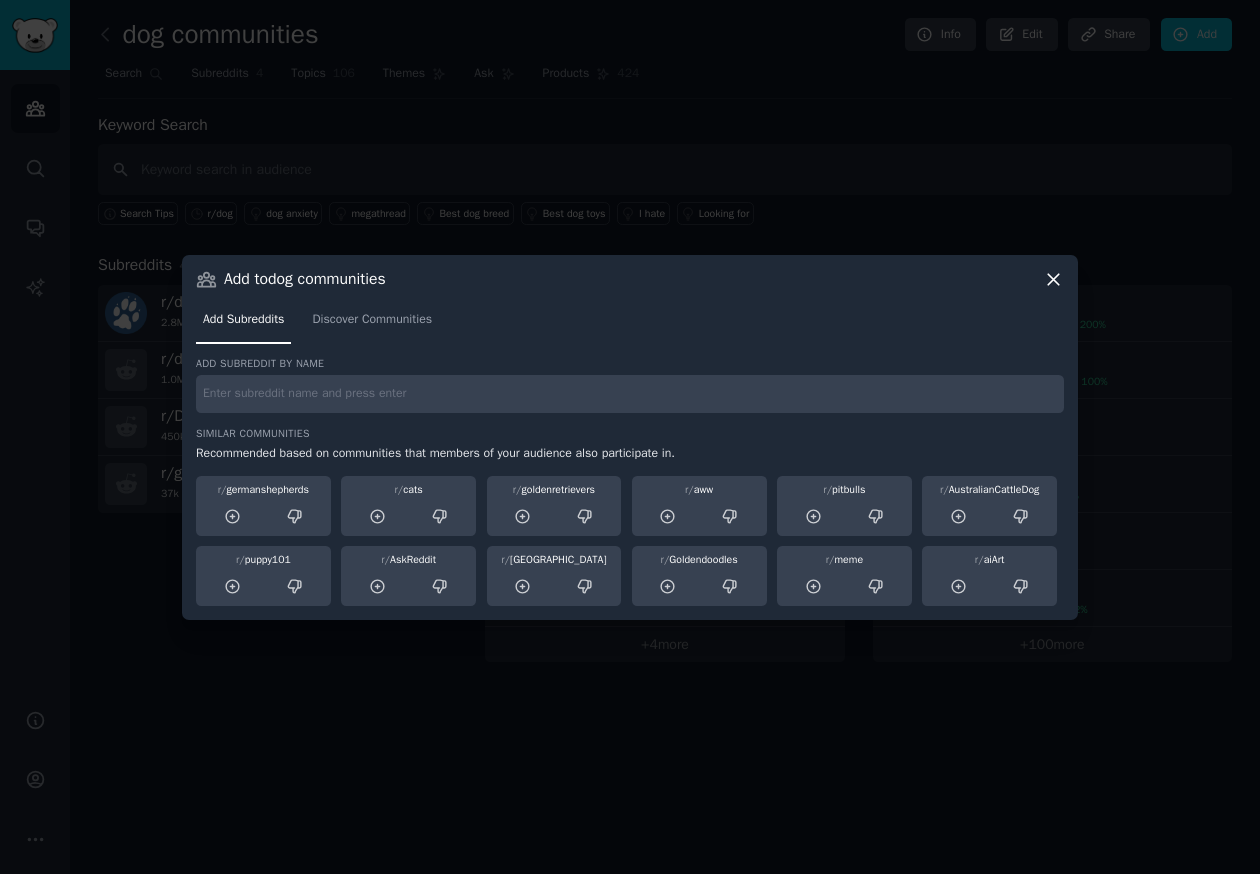 click at bounding box center [630, 394] 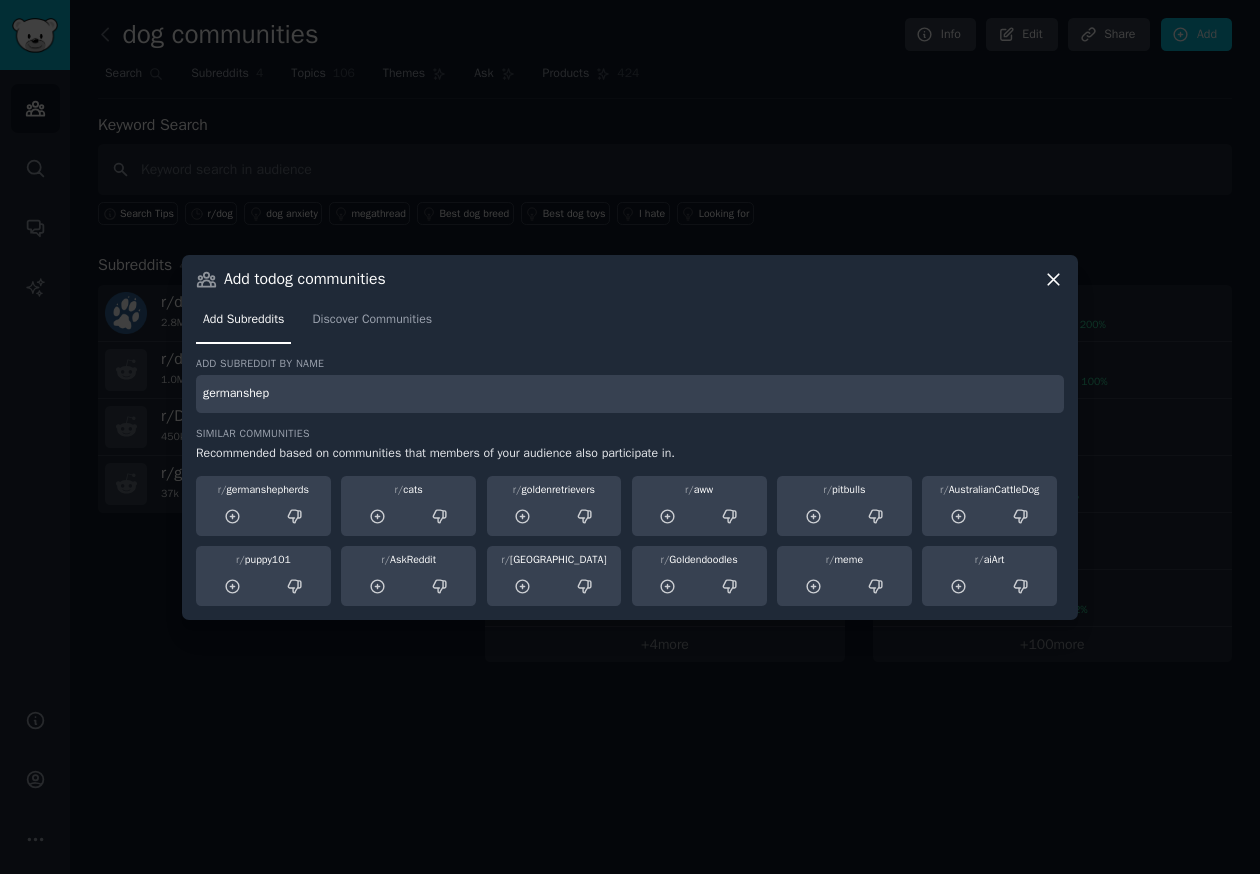 click on "germanshep" at bounding box center (630, 394) 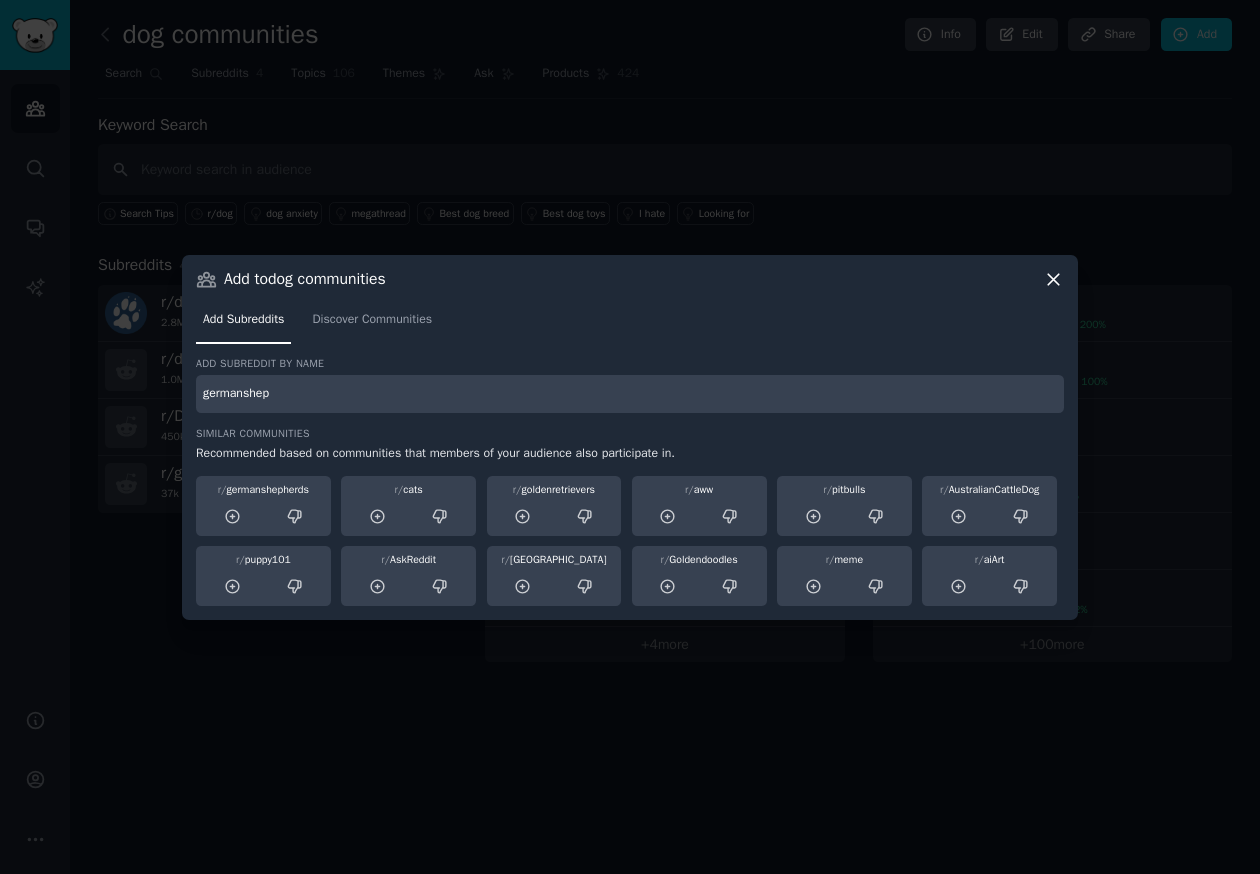 click on "germanshep" at bounding box center (630, 394) 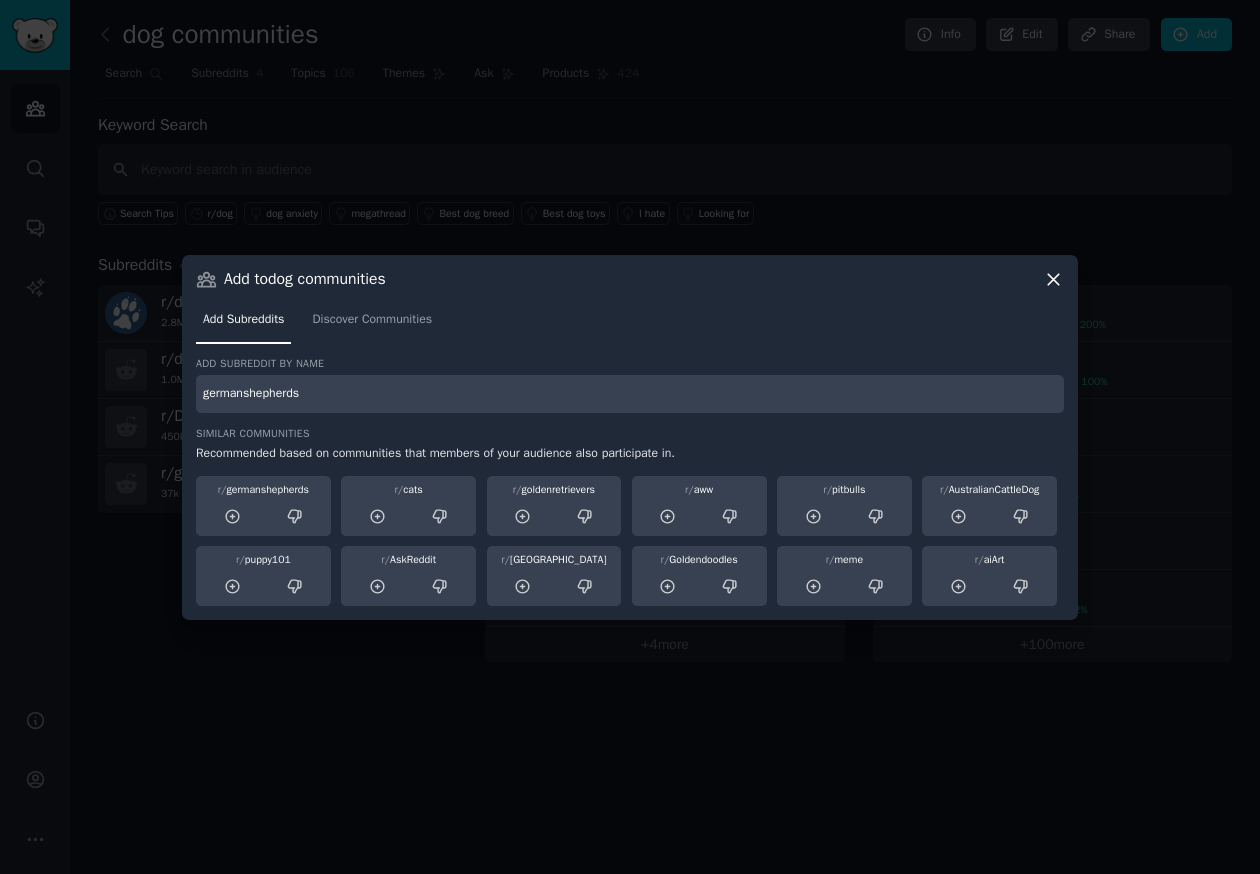 type on "germanshepherds" 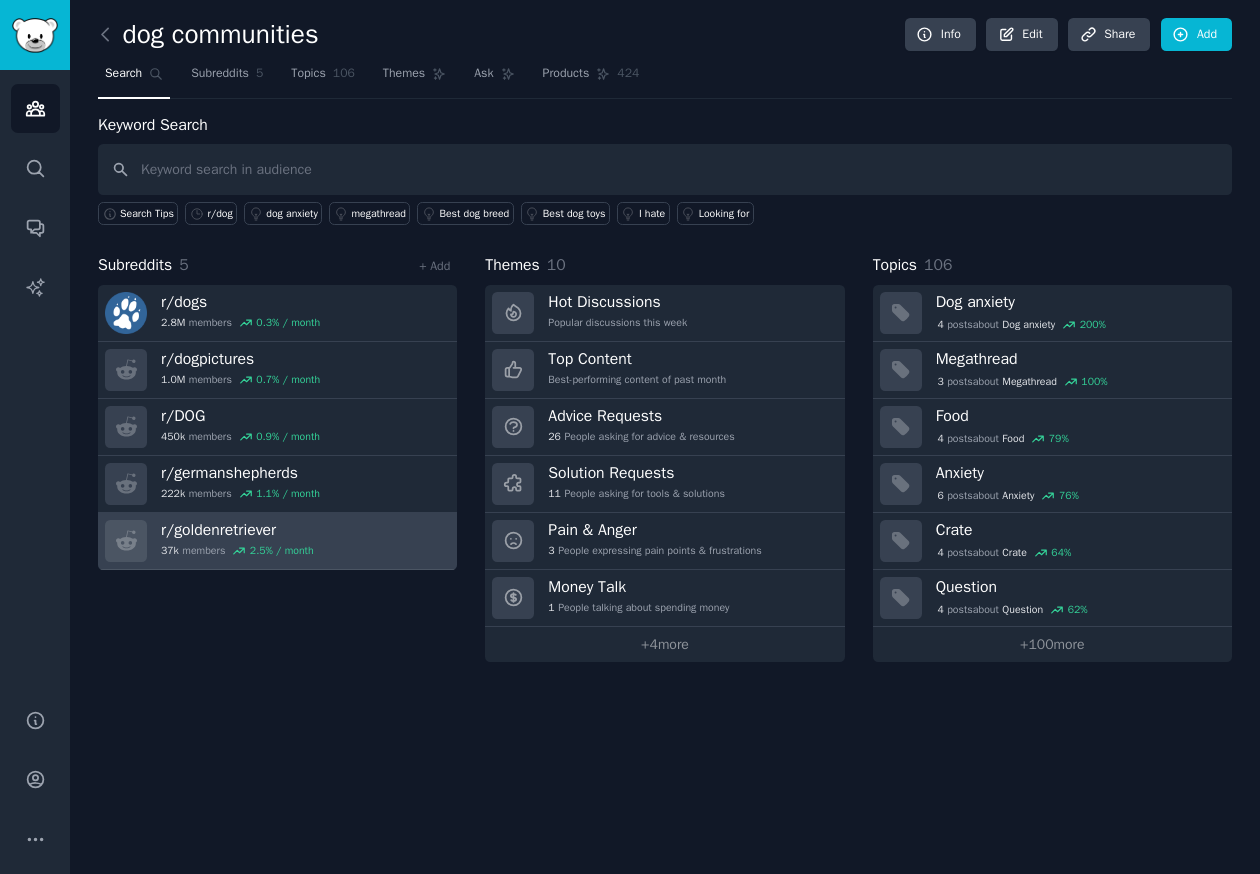 click on "r/ goldenretriever 37k  members 2.5 % / month" at bounding box center (277, 541) 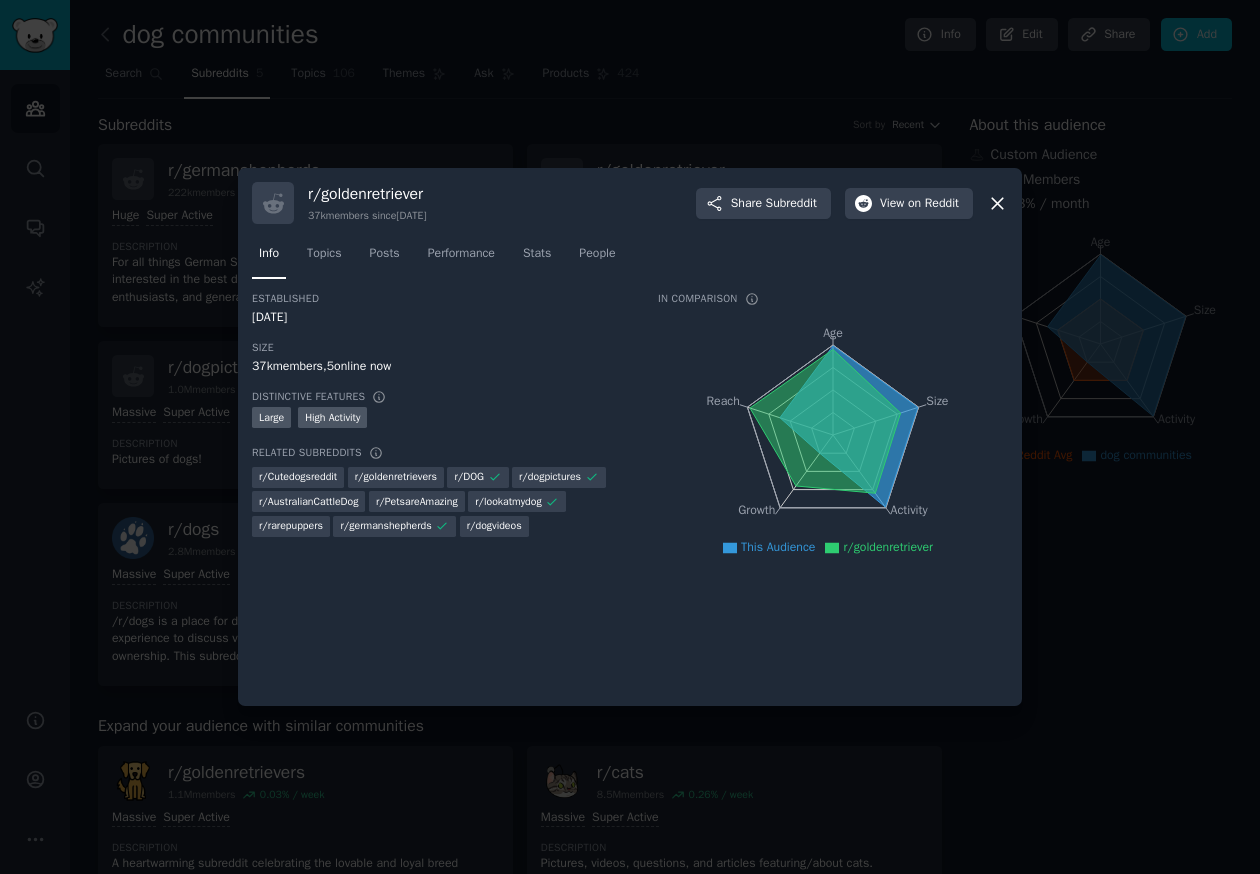 click 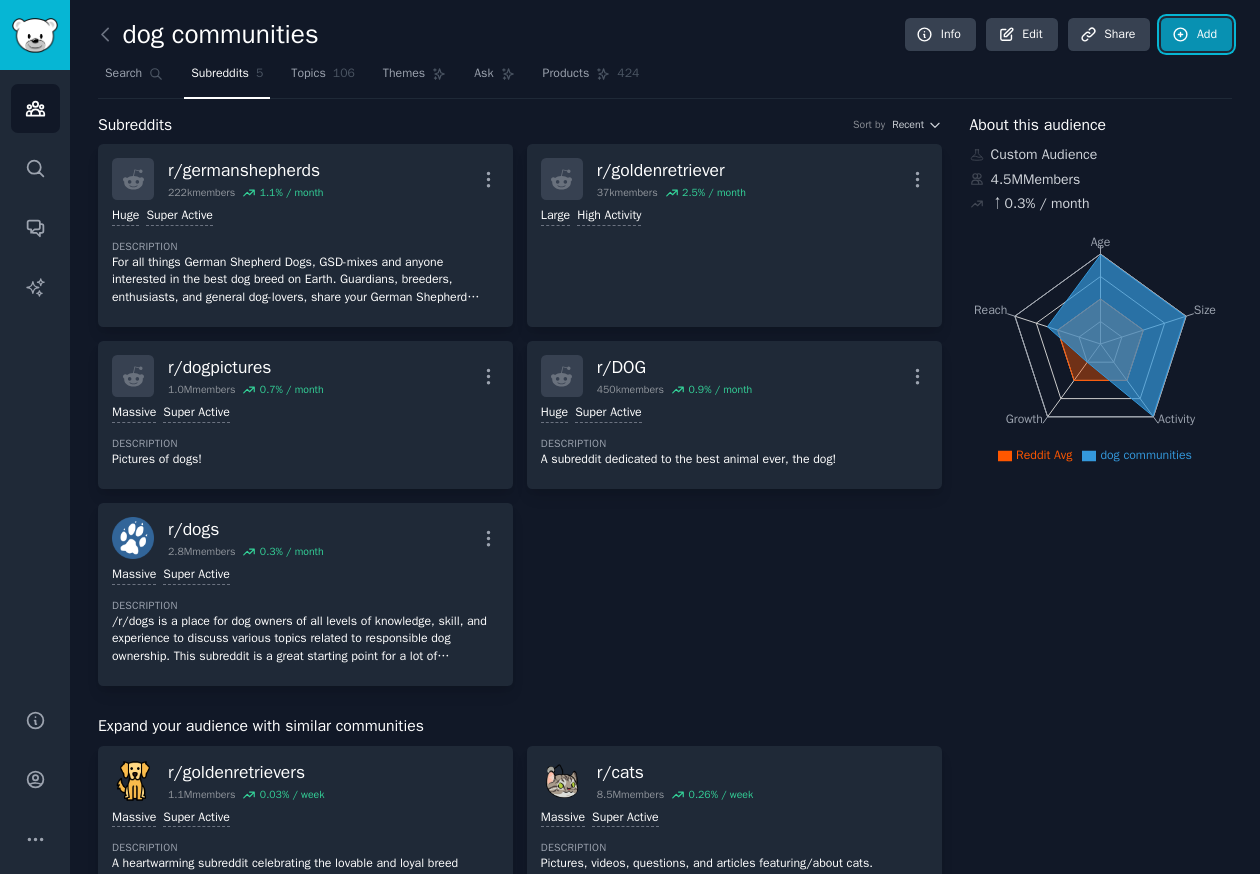 click on "Add" at bounding box center (1196, 35) 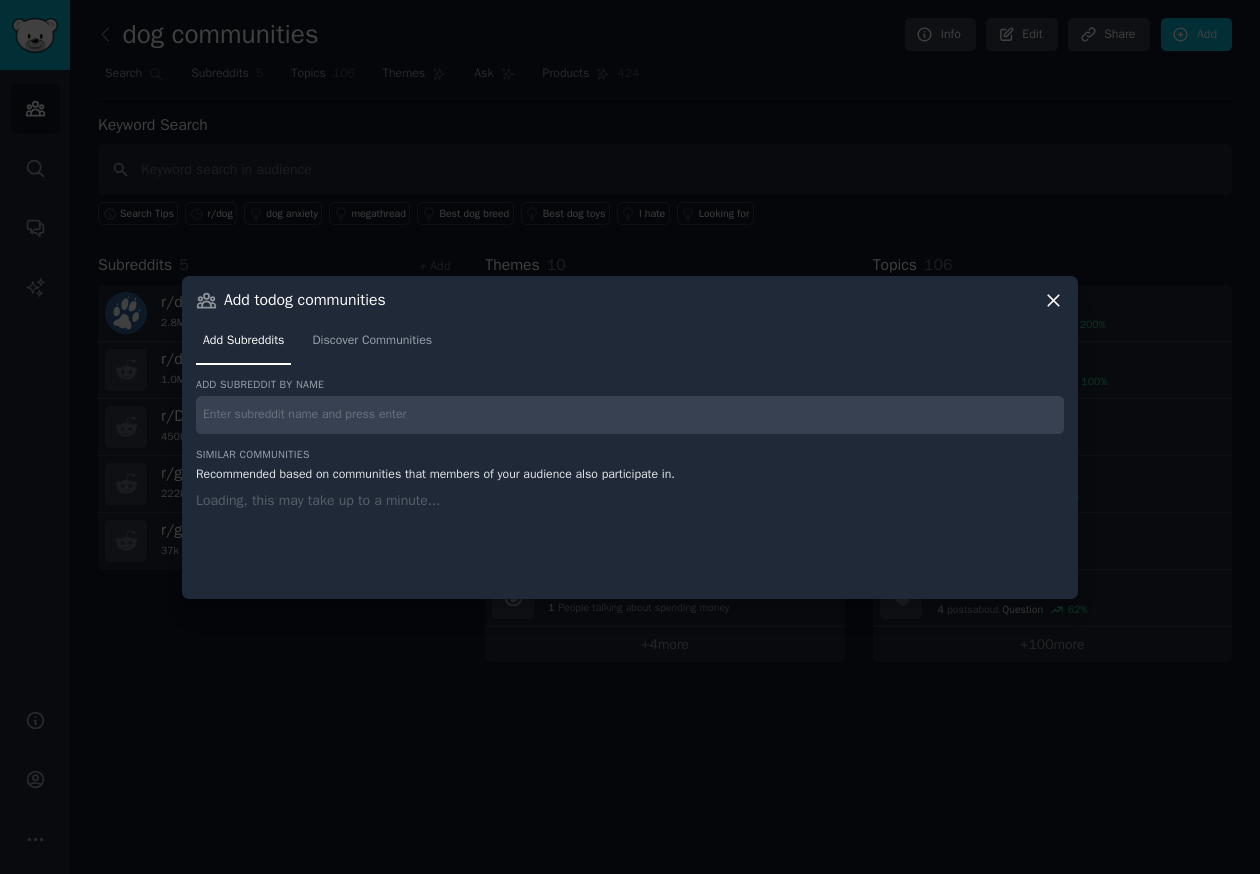 click at bounding box center (630, 415) 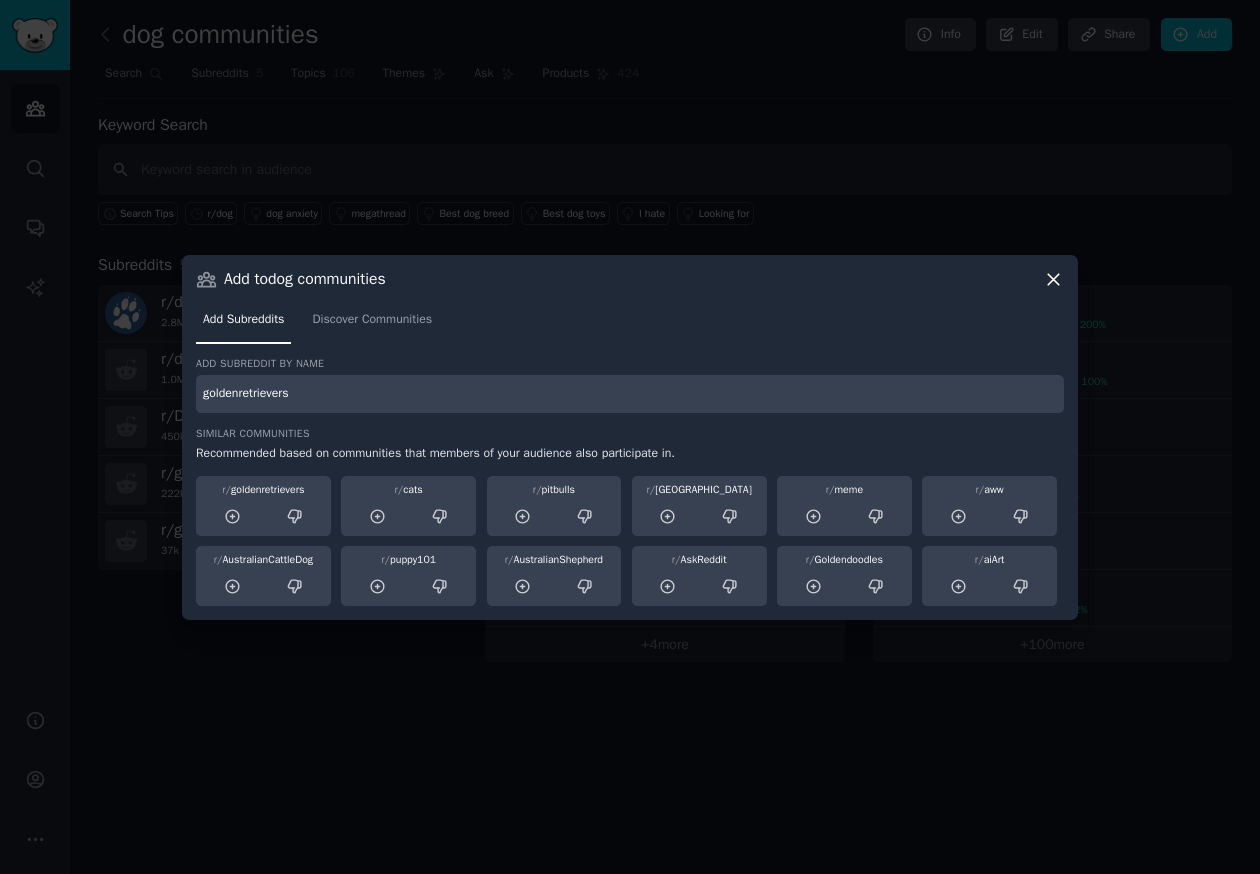 type on "goldenretrievers" 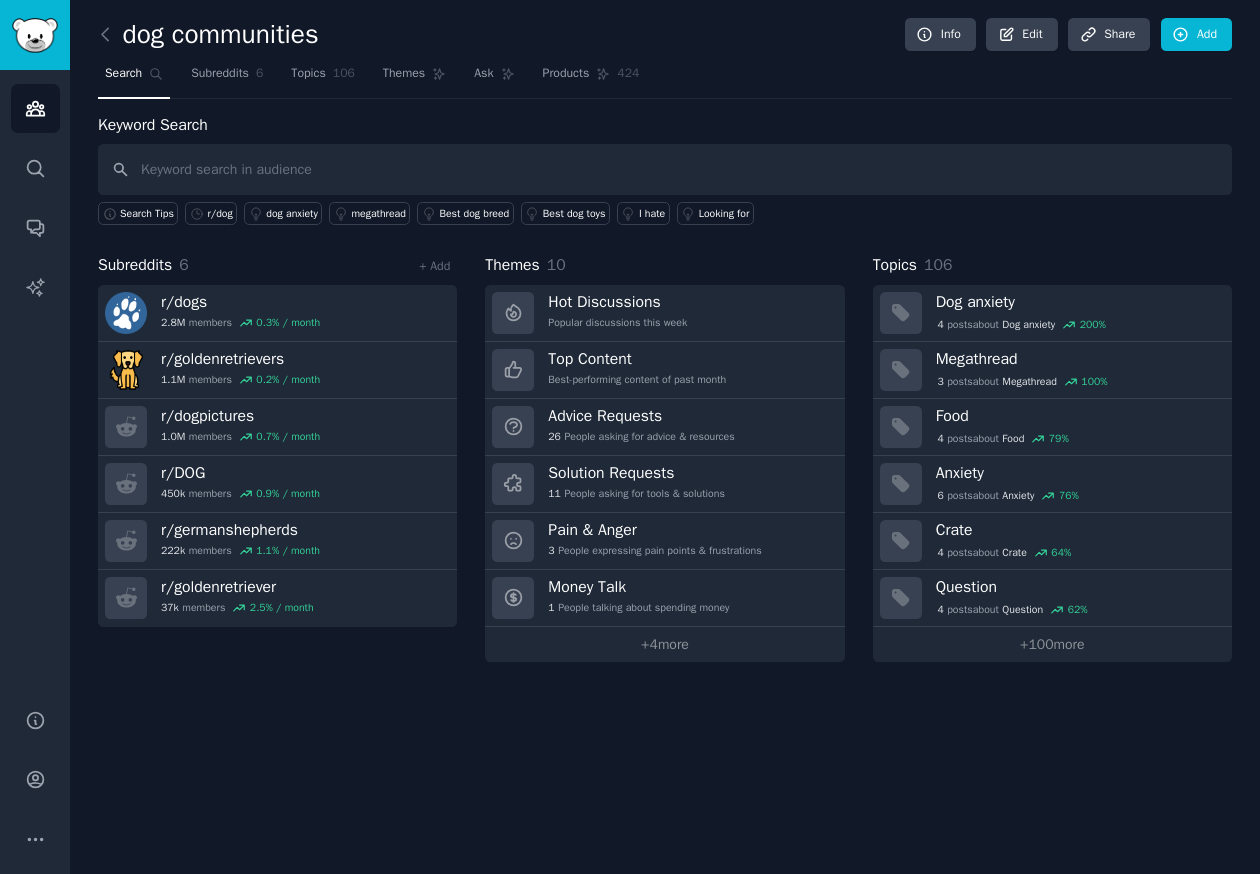 click on "dog communities Info Edit Share Add Search Subreddits 6 Topics 106 Themes Ask Products 424 Keyword Search Search Tips r/dog dog anxiety megathread Best dog breed Best dog toys I hate Looking for Subreddits 6 + Add r/ dogs 2.8M  members 0.3 % / month r/ goldenretrievers 1.1M  members 0.2 % / month r/ dogpictures 1.0M  members 0.7 % / month r/ DOG 450k  members 0.9 % / month r/ germanshepherds 222k  members 1.1 % / month r/ goldenretriever 37k  members 2.5 % / month Themes 10 Hot Discussions Popular discussions this week Top Content Best-performing content of past month Advice Requests 26 People asking for advice & resources Solution Requests 11 People asking for tools & solutions Pain & Anger 3 People expressing pain points & frustrations Money Talk 1 People talking about spending money +  4  more Topics 106 Dog anxiety 4  post s  about  Dog anxiety 200 % Megathread 3  post s  about  Megathread 100 % Food 4  post s  about  Food 79 % Anxiety 6  post s  about  Anxiety 76 % Crate 4  post s  about  Crate 64 % 4 s" 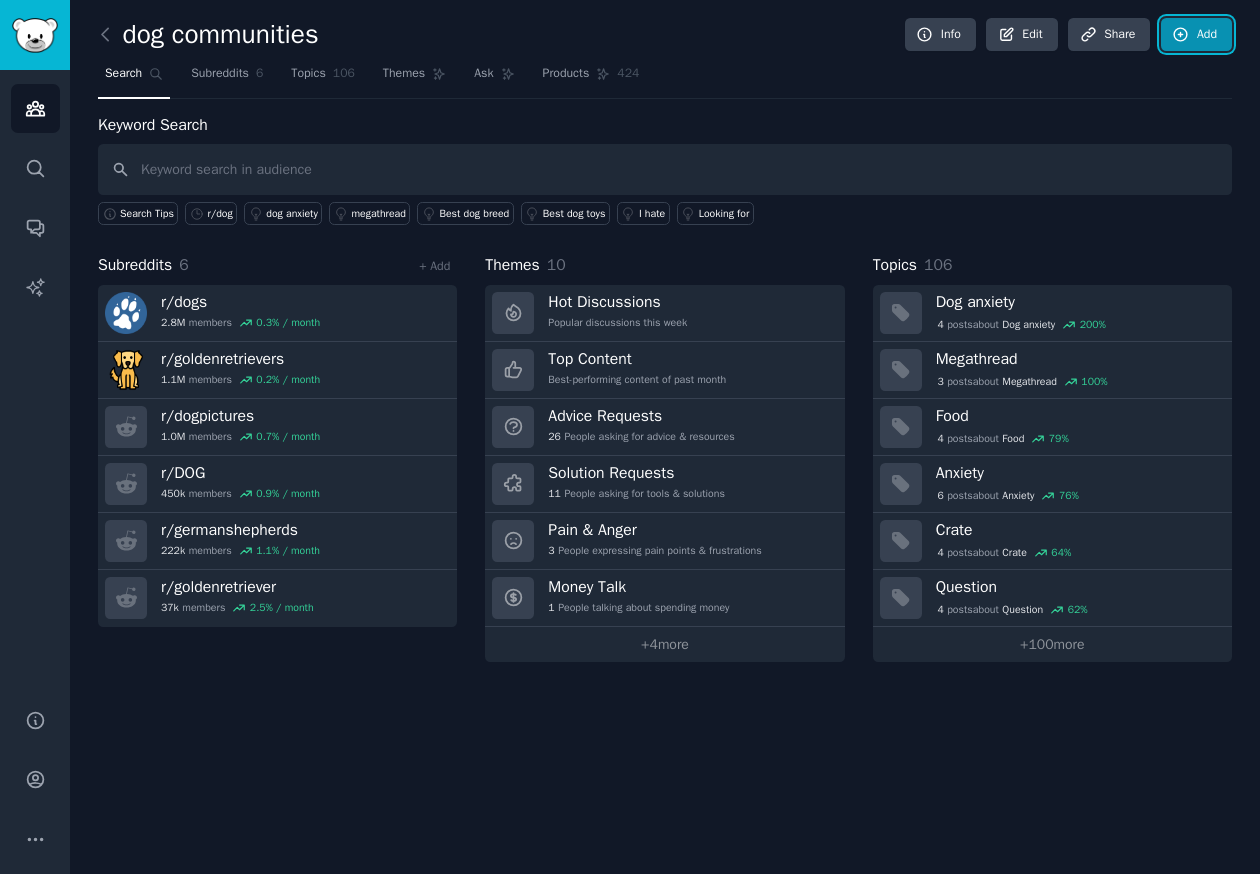 click 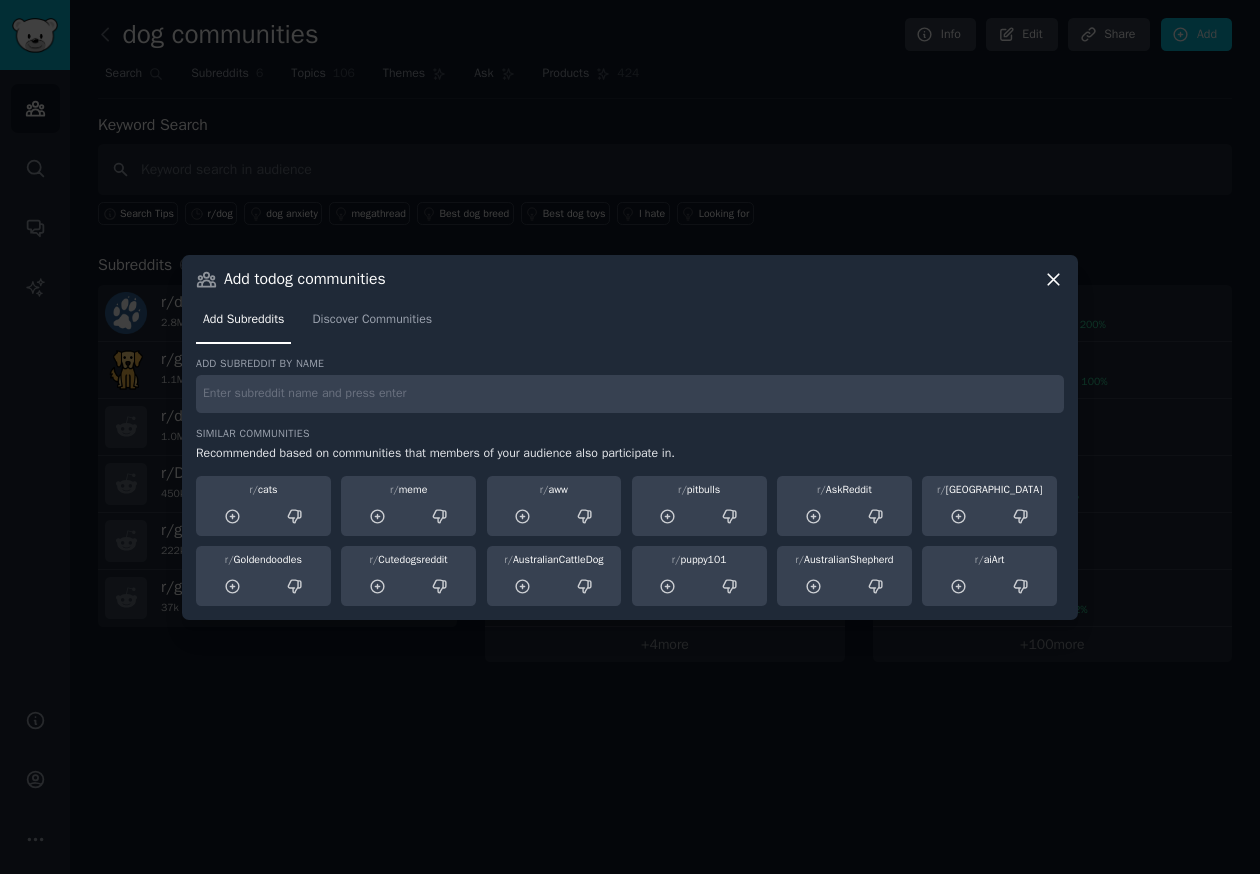click at bounding box center [630, 394] 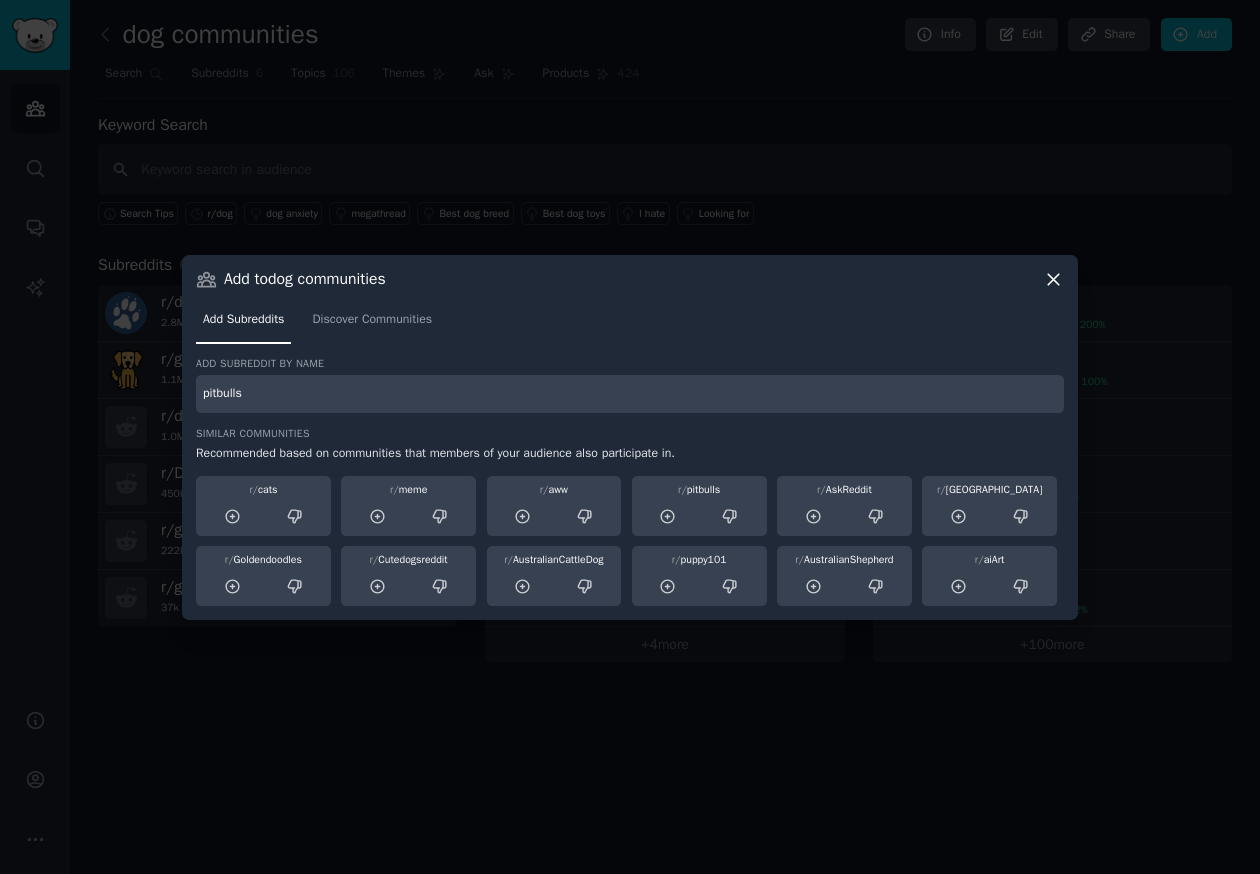 type on "pitbulls" 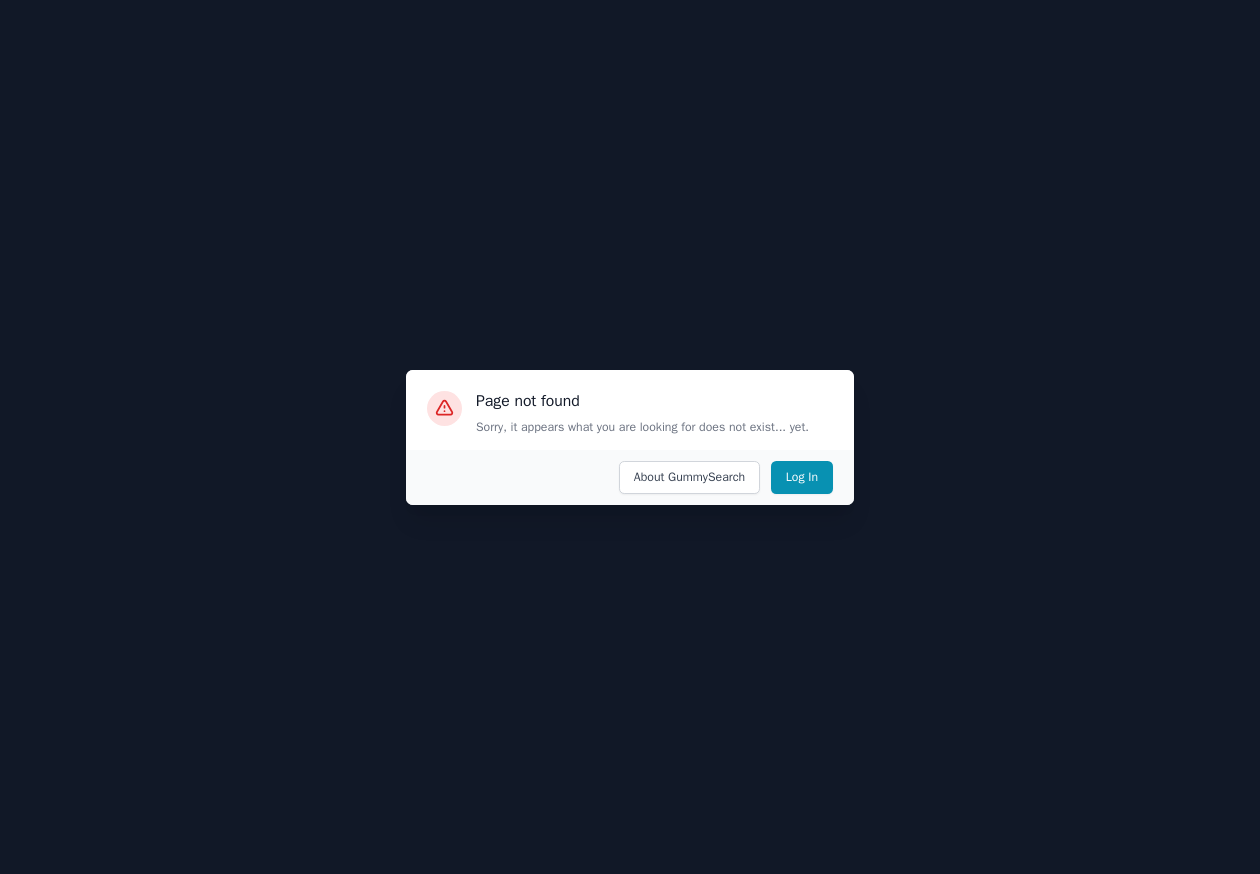 scroll, scrollTop: 0, scrollLeft: 0, axis: both 